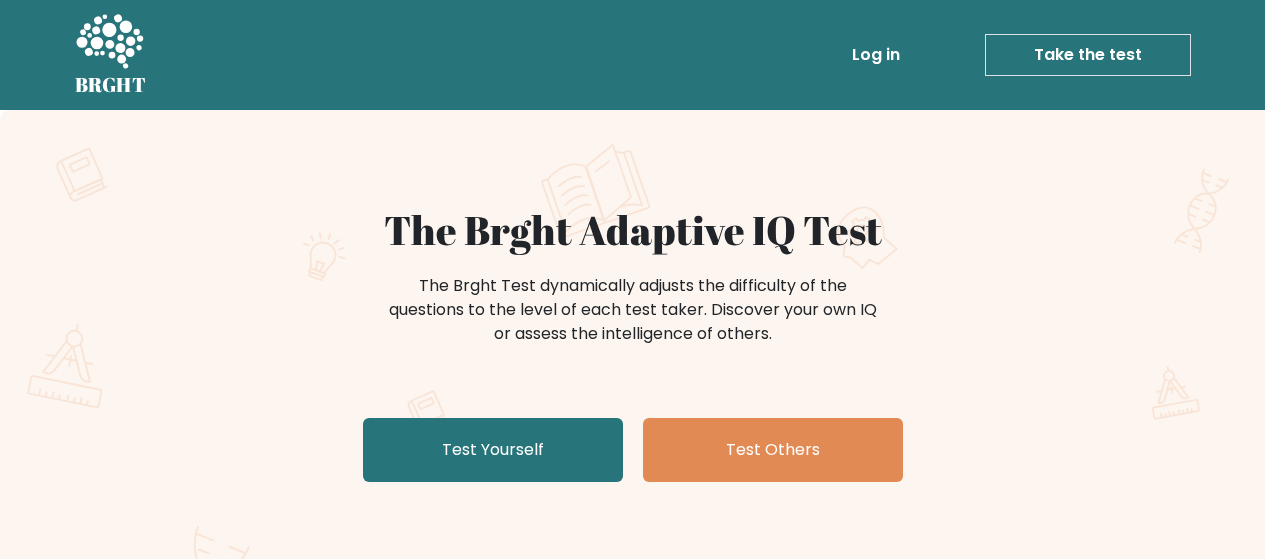 scroll, scrollTop: 0, scrollLeft: 0, axis: both 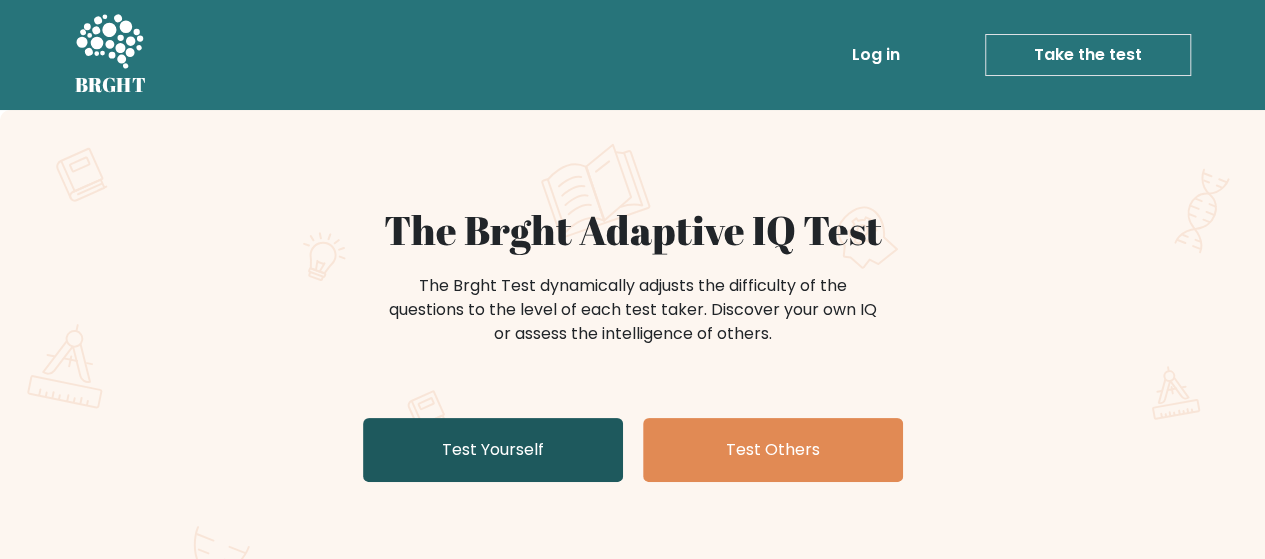 click on "Test Yourself" at bounding box center [493, 450] 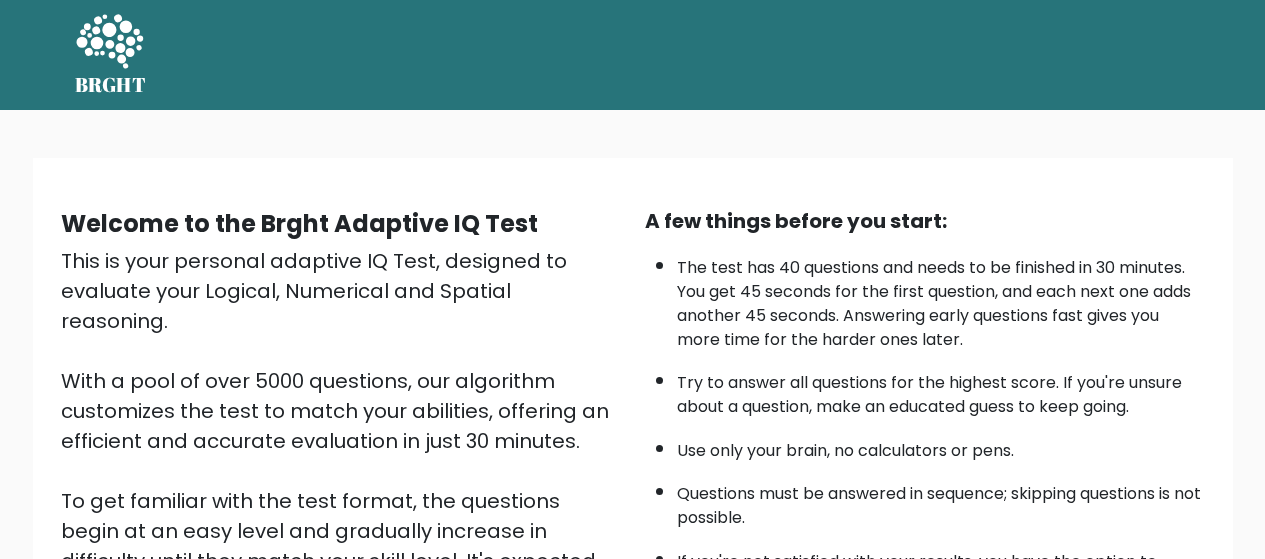 scroll, scrollTop: 0, scrollLeft: 0, axis: both 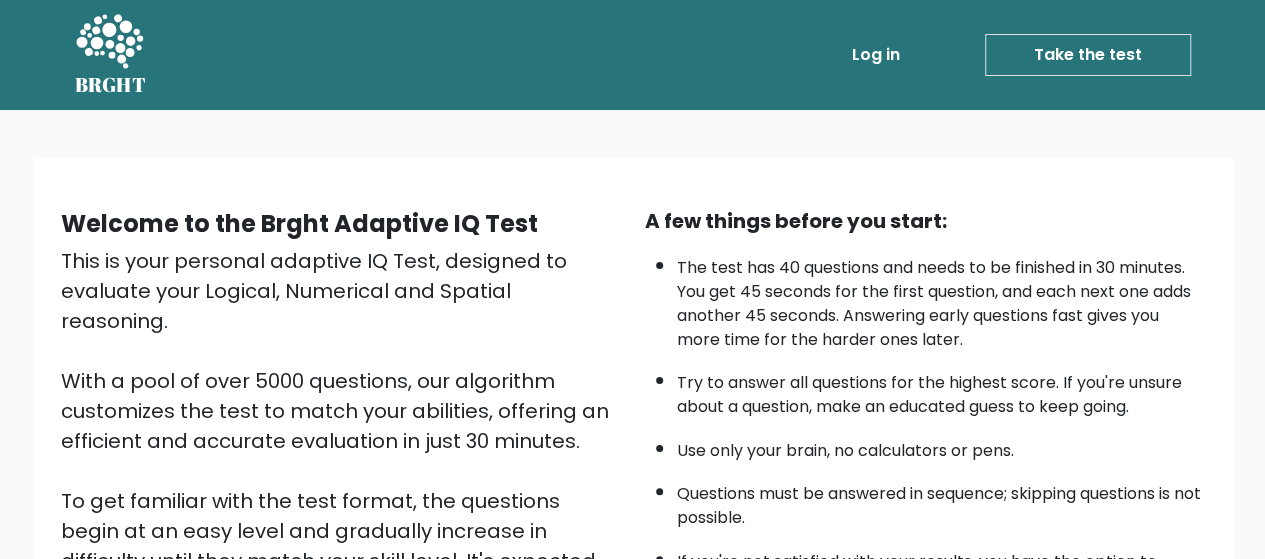click on "Take the test" at bounding box center (1088, 55) 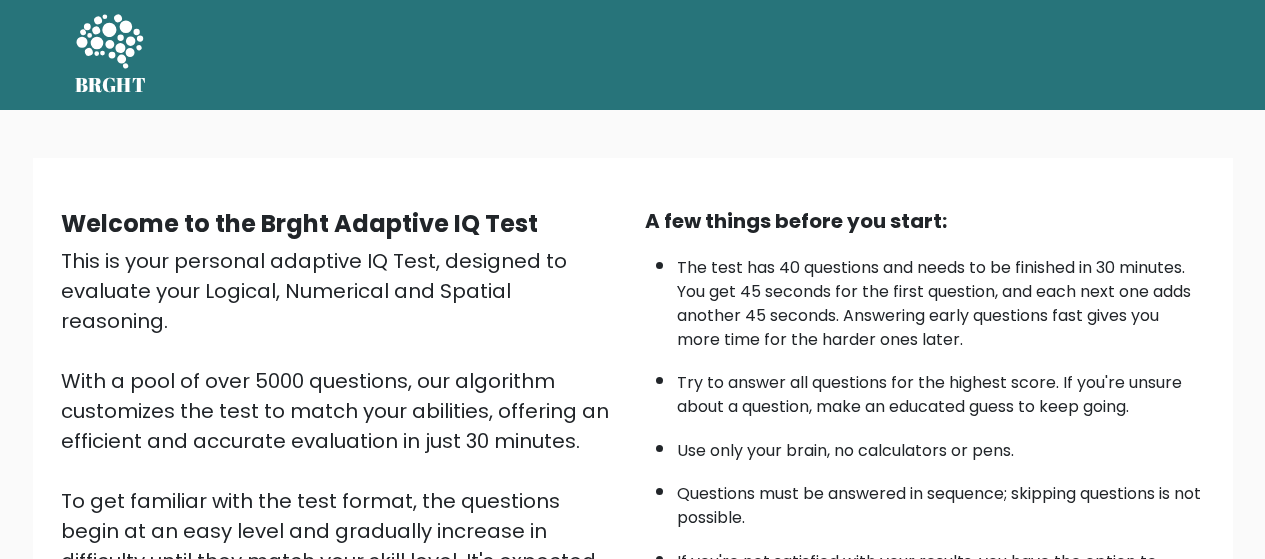 scroll, scrollTop: 0, scrollLeft: 0, axis: both 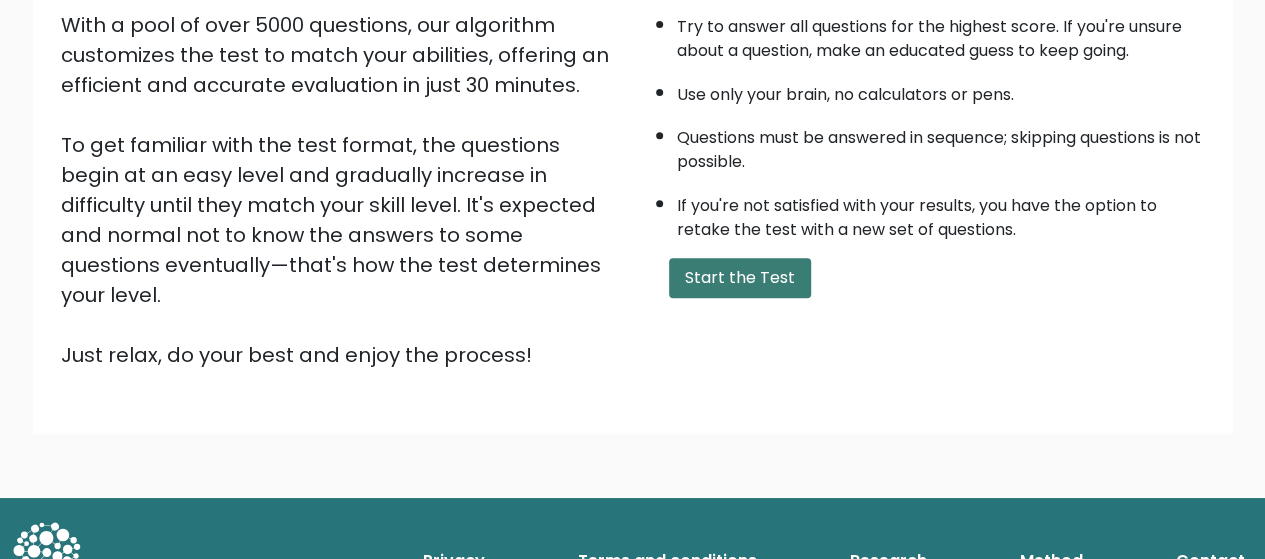 click on "Start the Test" at bounding box center (740, 278) 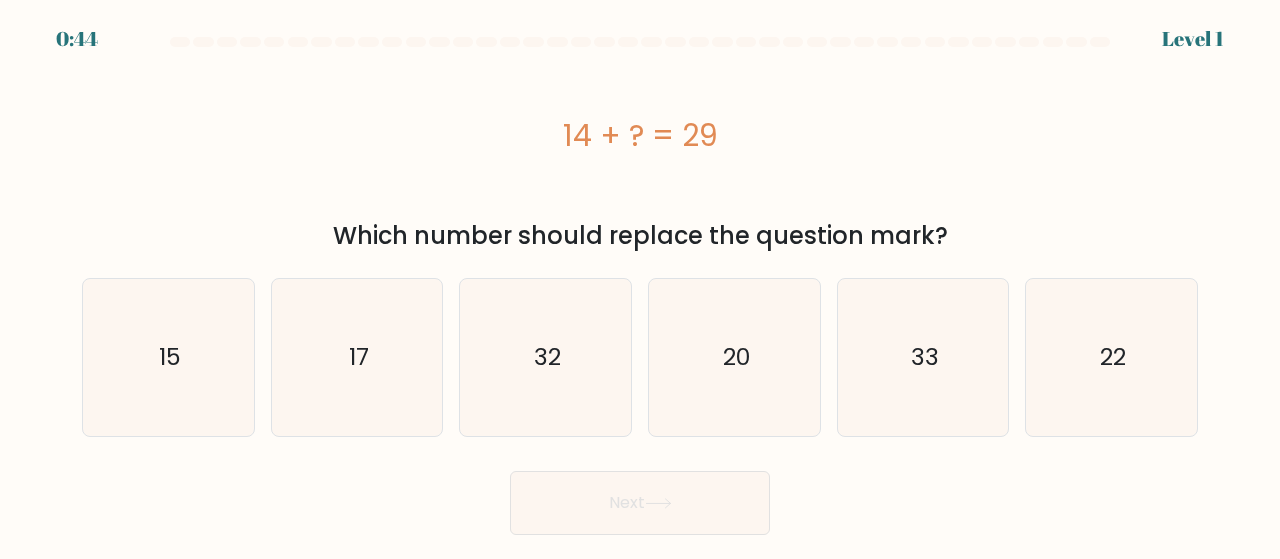 scroll, scrollTop: 0, scrollLeft: 0, axis: both 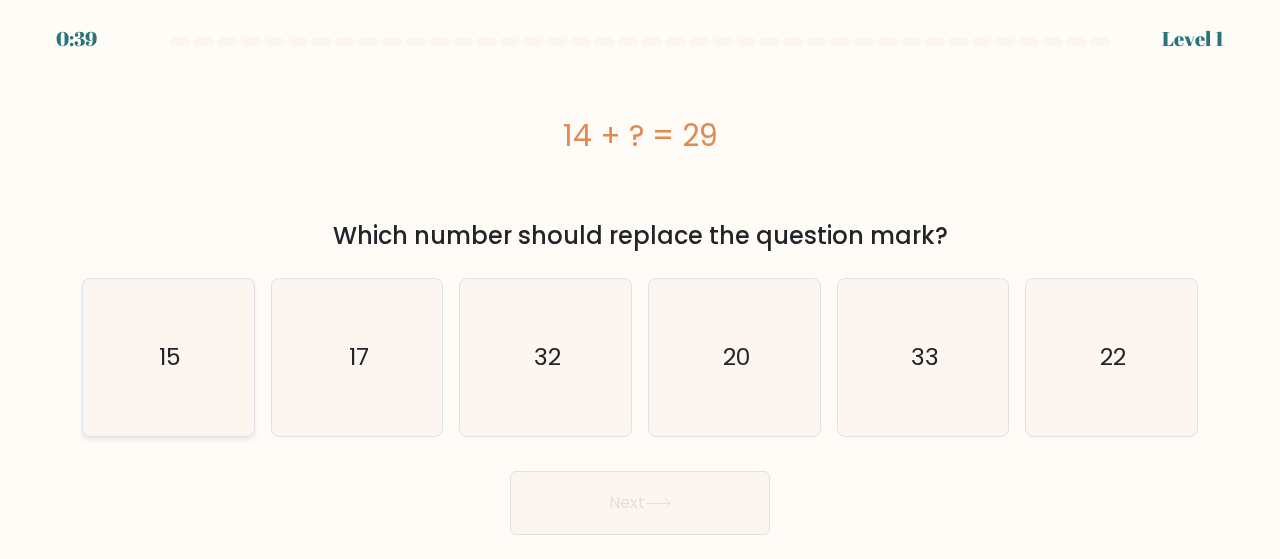 click on "15" at bounding box center [168, 357] 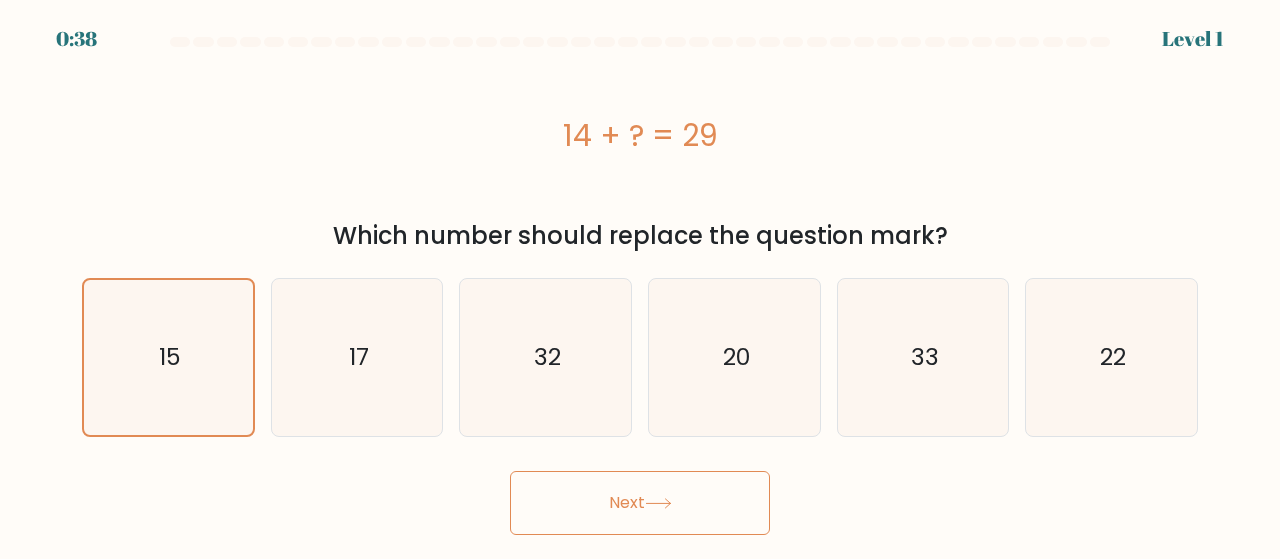 click on "Next" at bounding box center (640, 503) 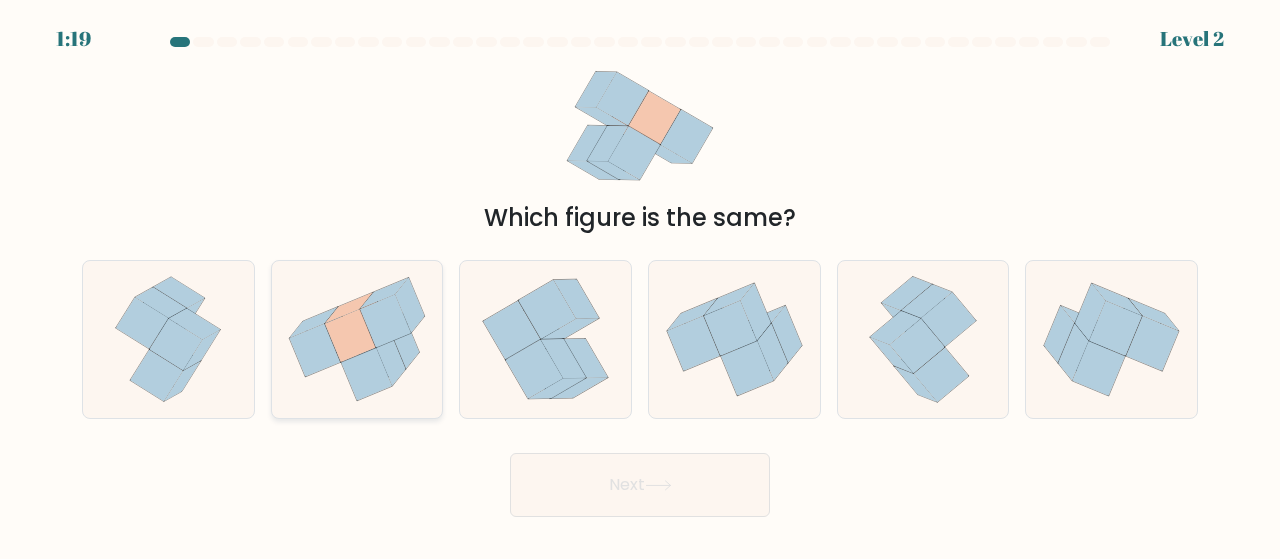 click 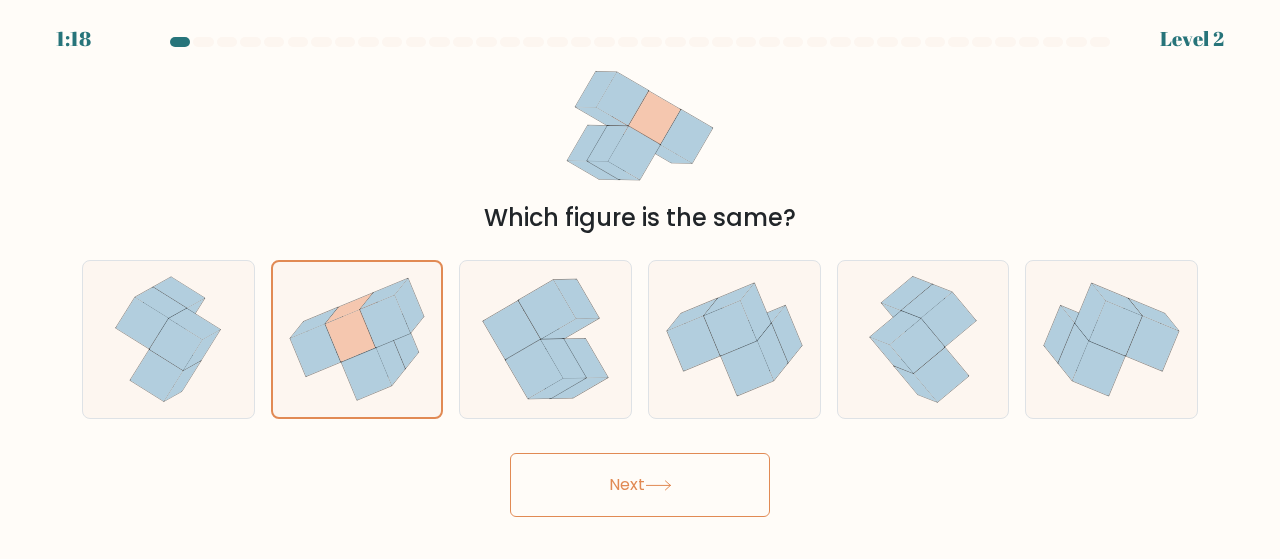 click on "Next" at bounding box center [640, 485] 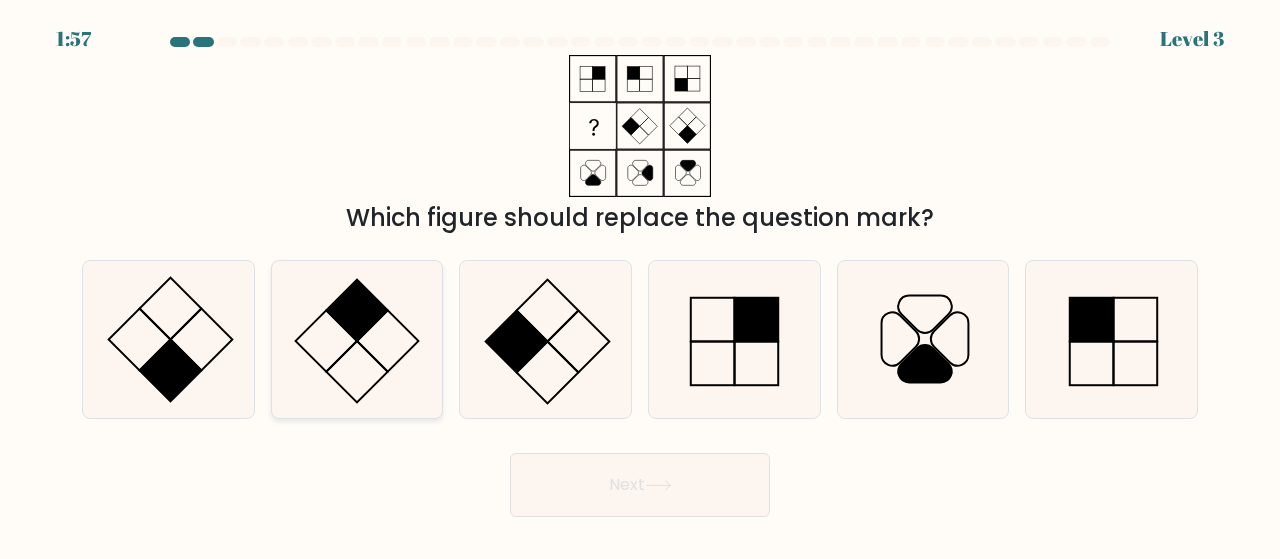 click 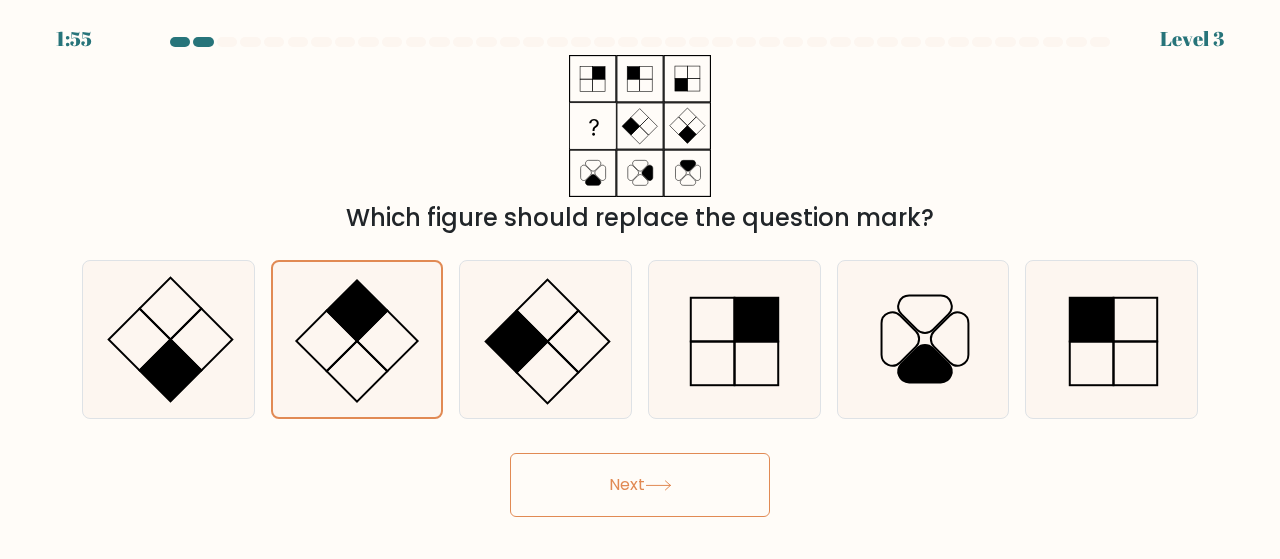 click on "Next" at bounding box center [640, 485] 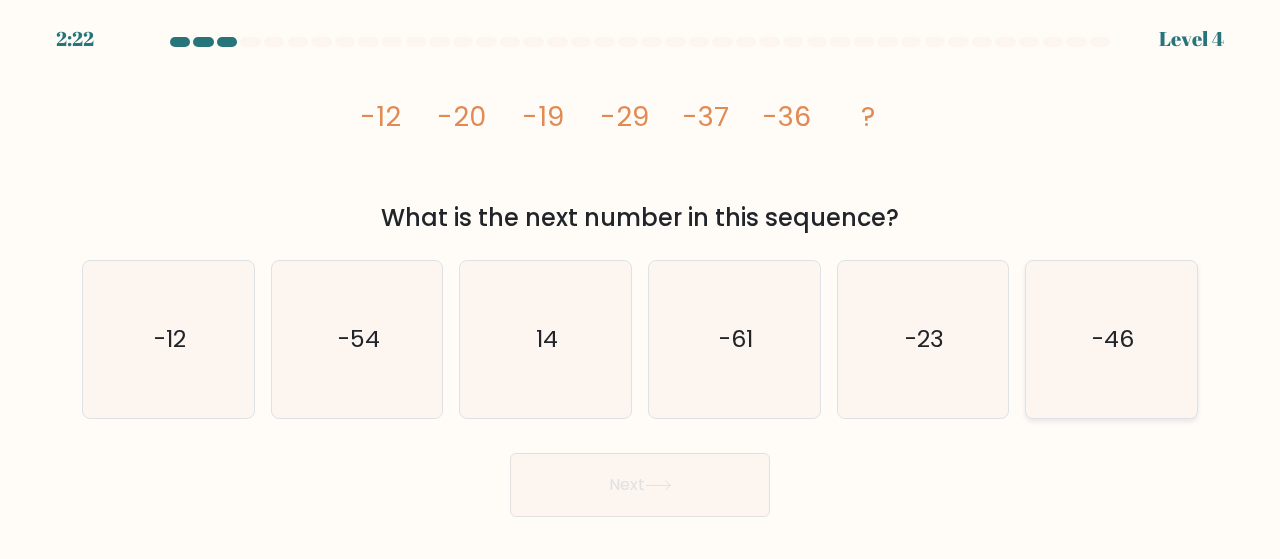click on "-46" 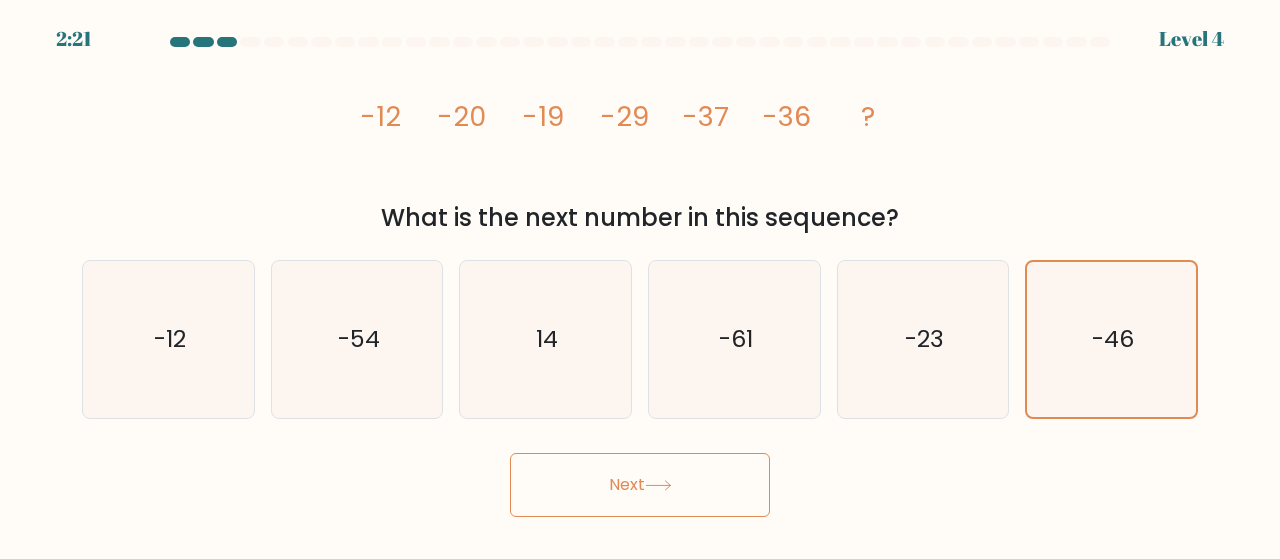 click on "2:21
Level 4" at bounding box center [640, 279] 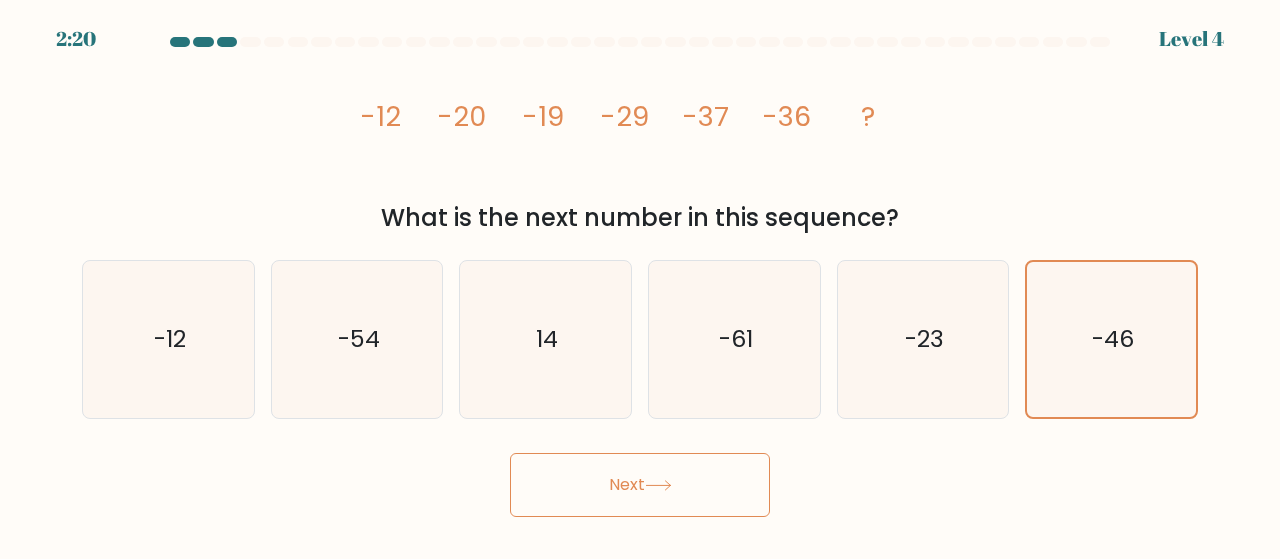 click on "Next" at bounding box center (640, 485) 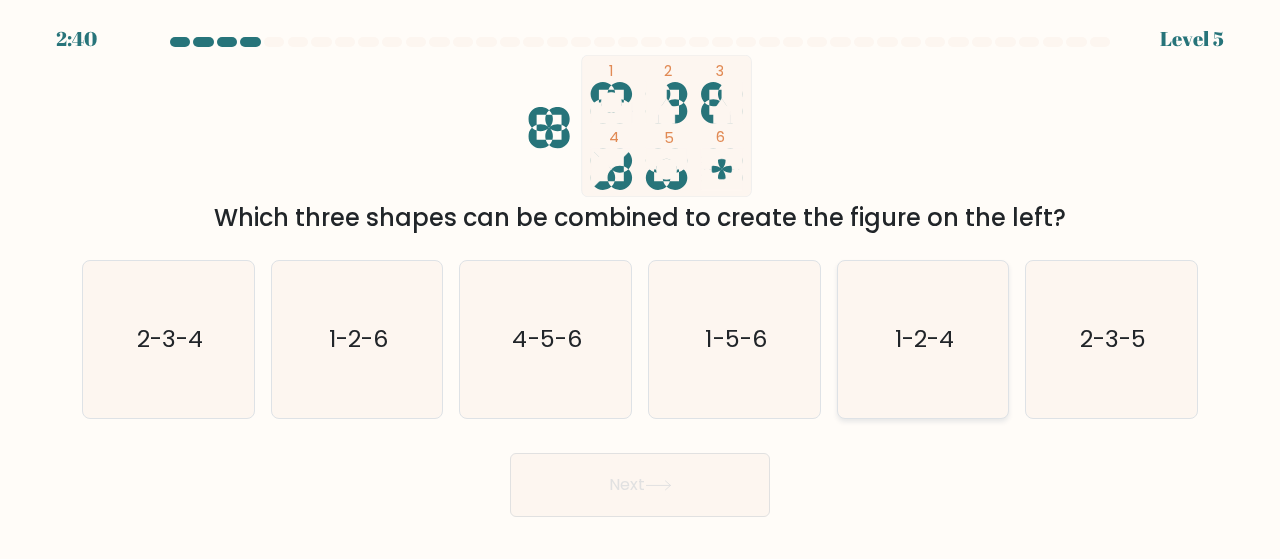 click on "1-2-4" 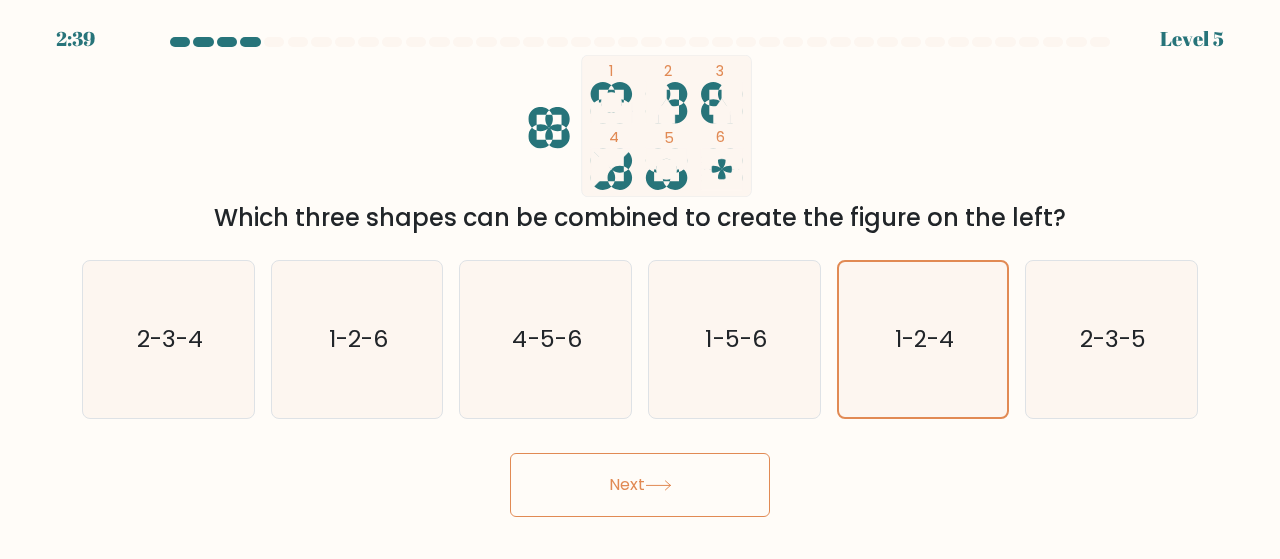click on "Next" at bounding box center [640, 485] 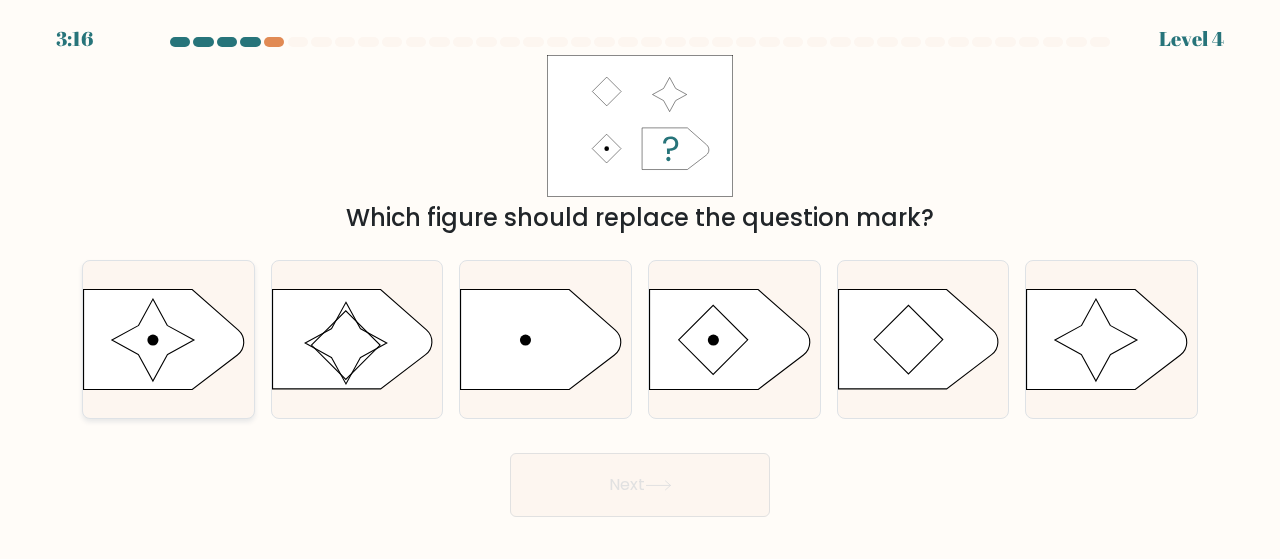 click 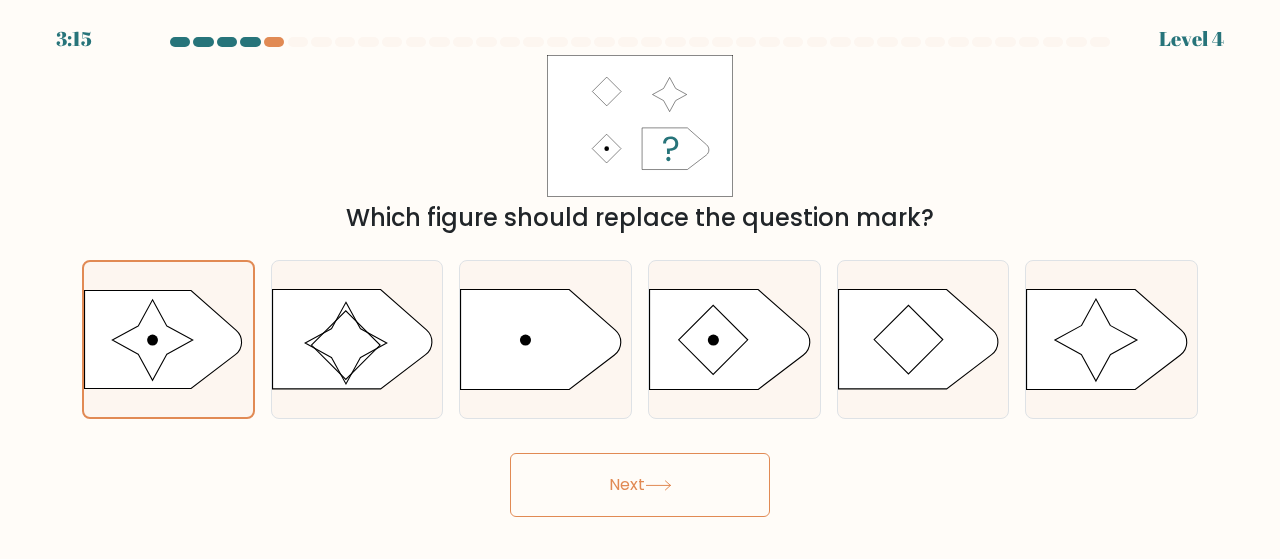 click on "Next" at bounding box center (640, 485) 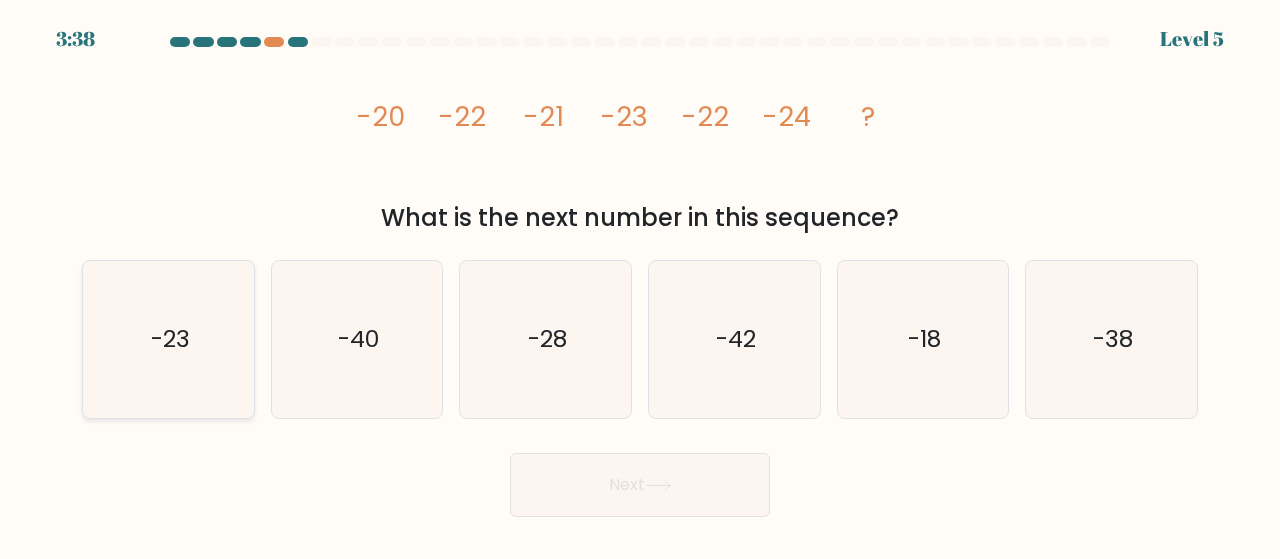 click on "-23" 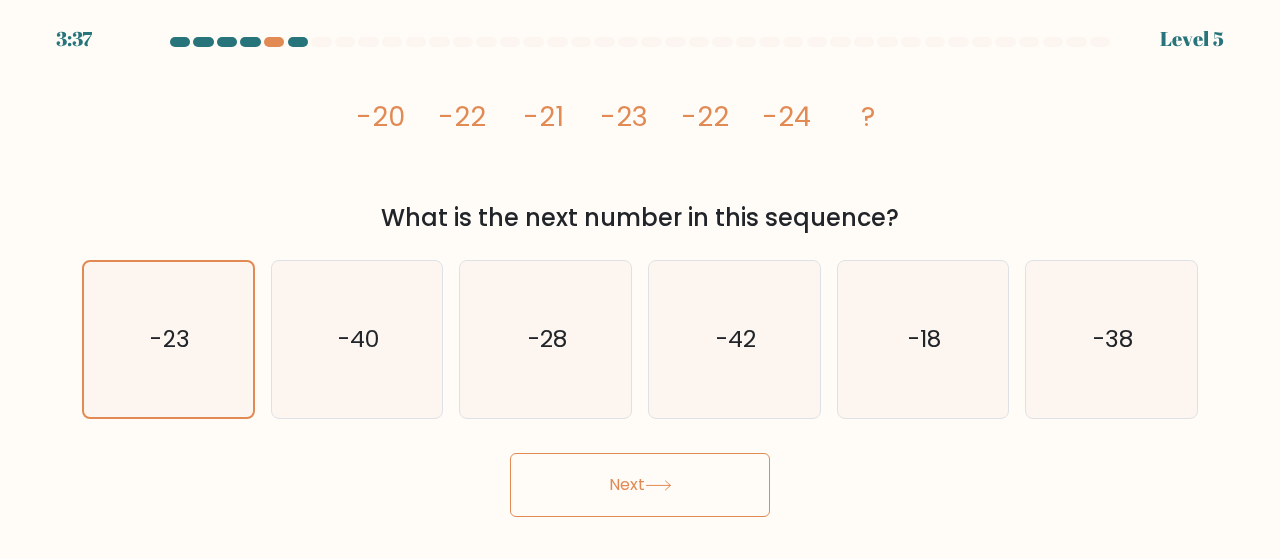 click on "Next" at bounding box center (640, 485) 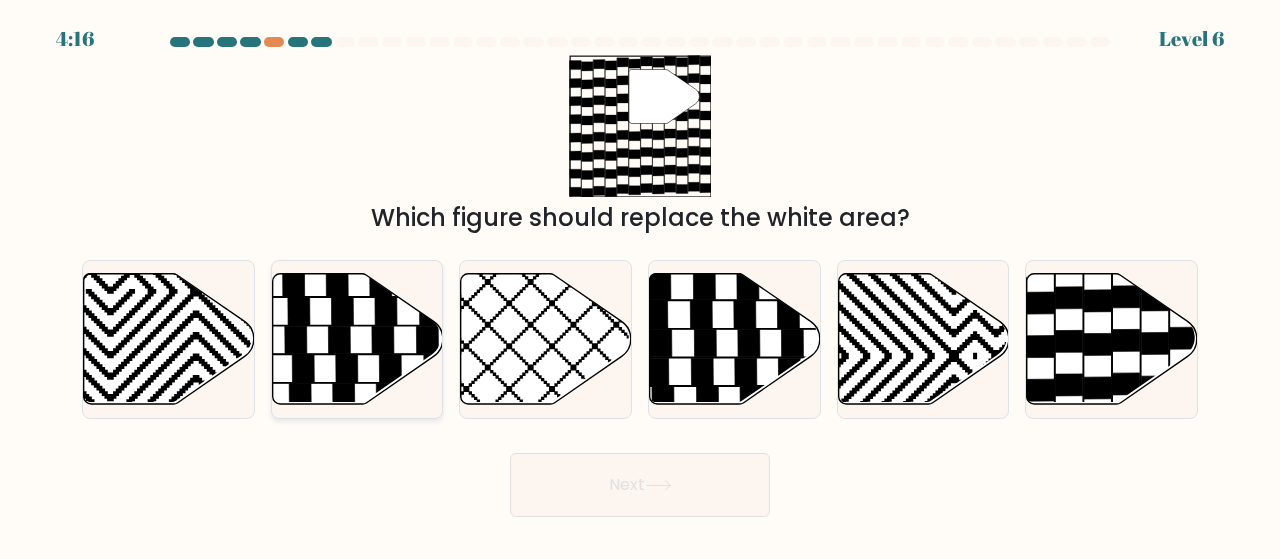 click 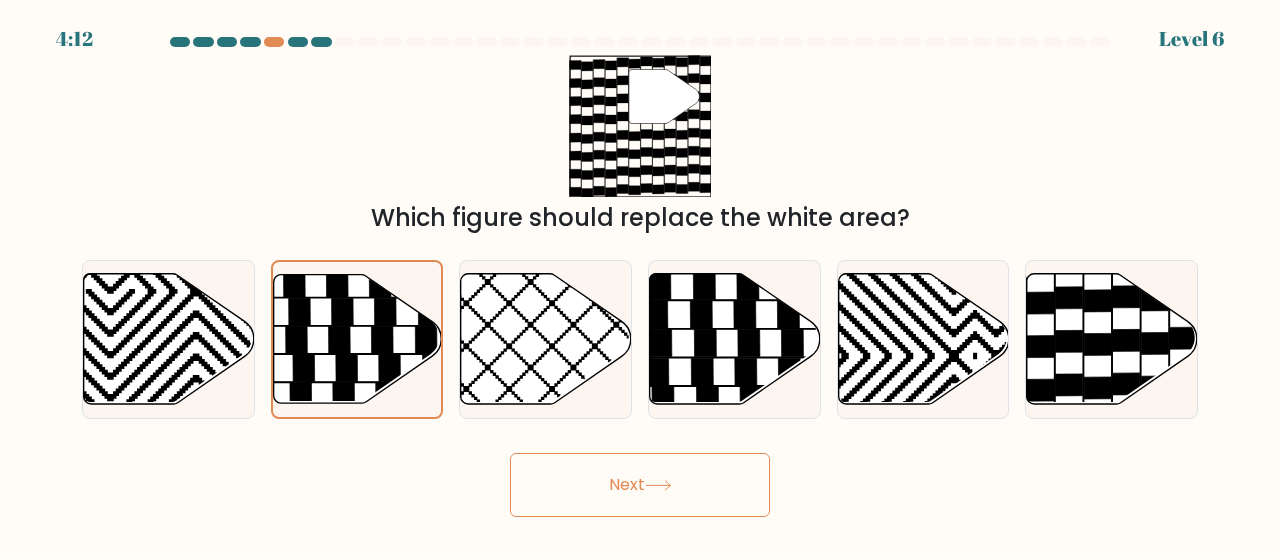 click 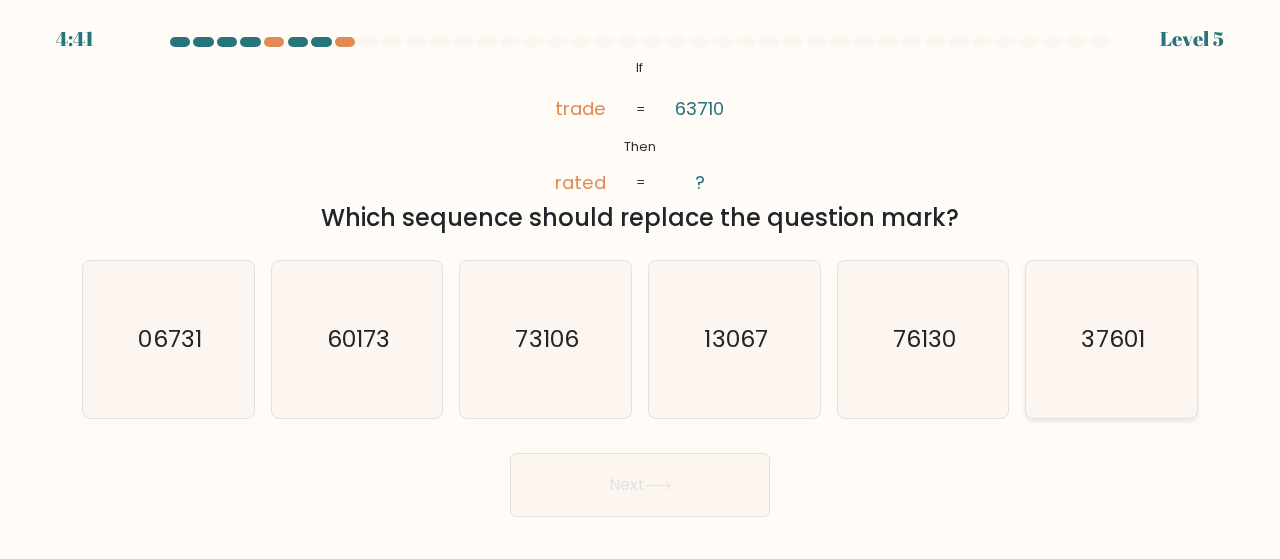 click on "37601" 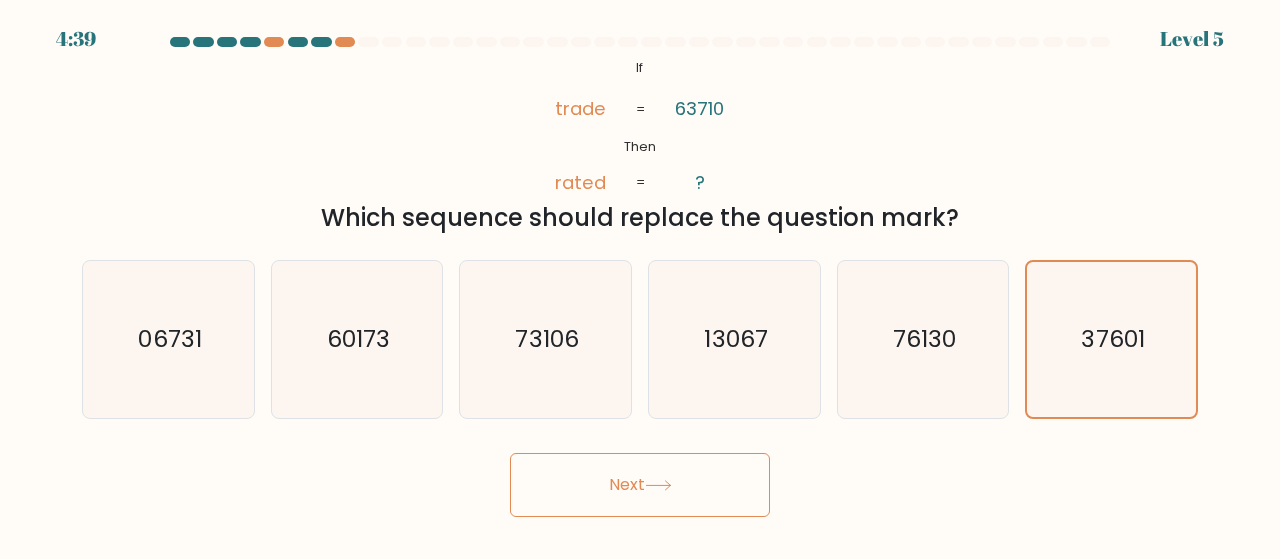 click on "Next" at bounding box center (640, 485) 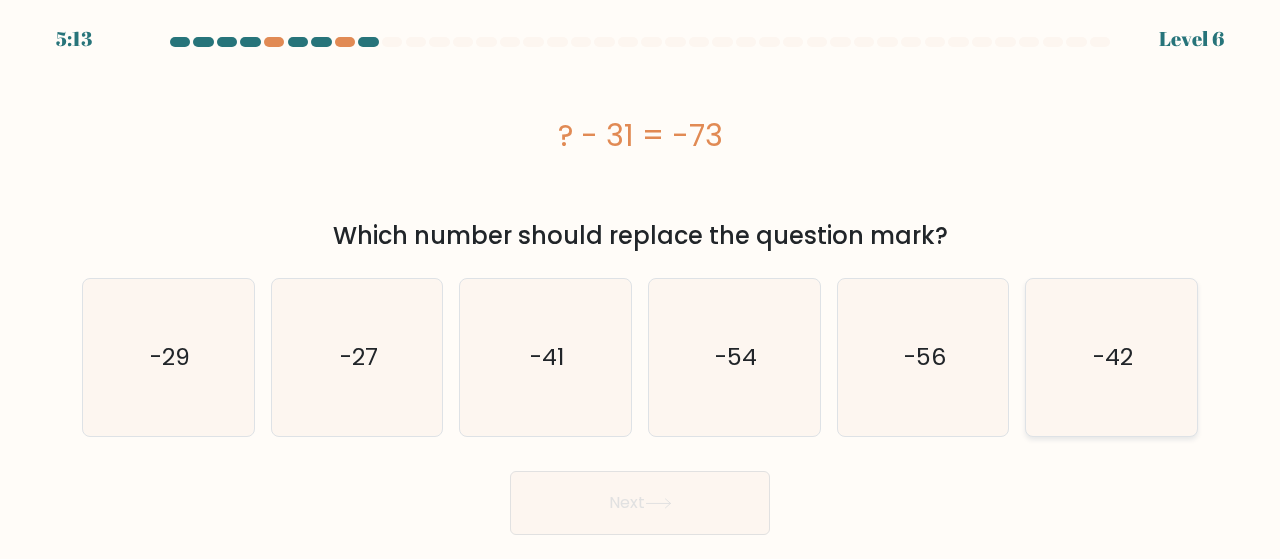 click on "-42" 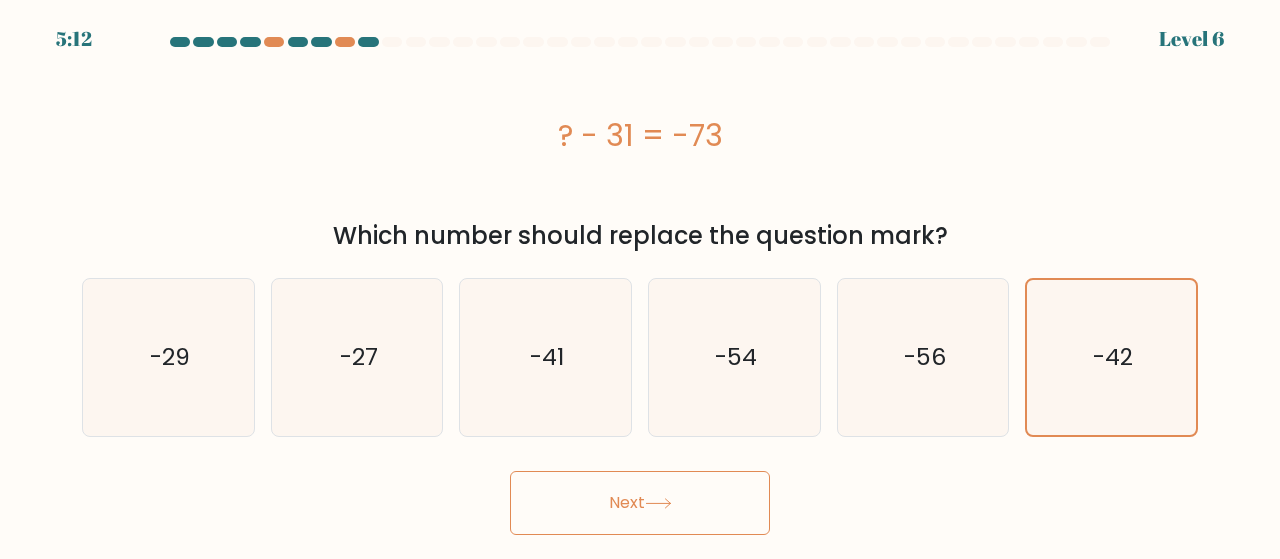 click on "Next" at bounding box center (640, 503) 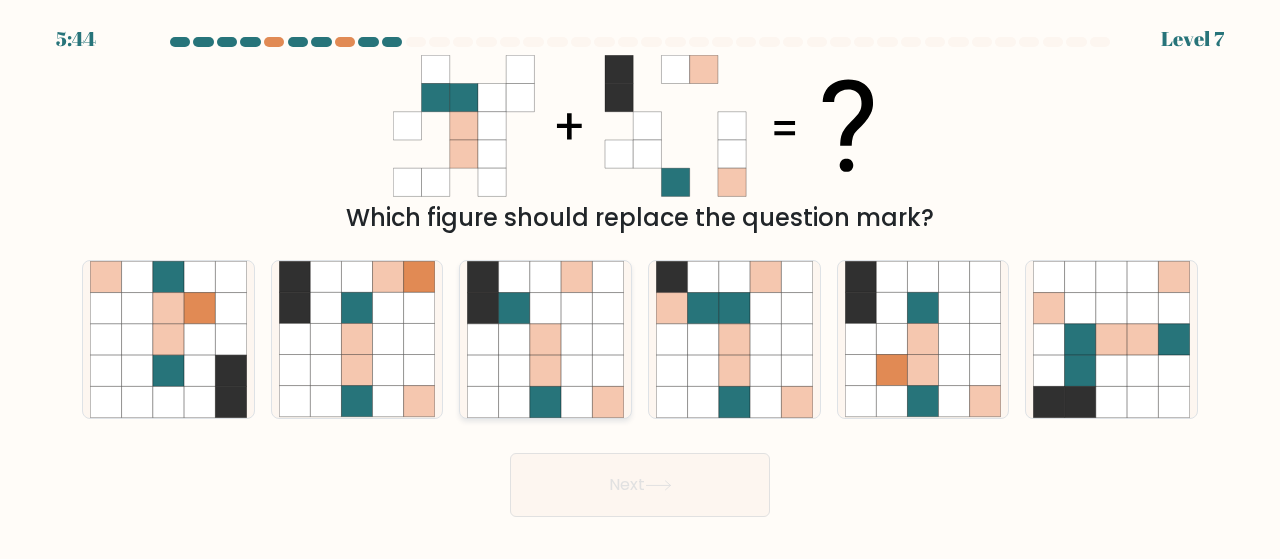 click 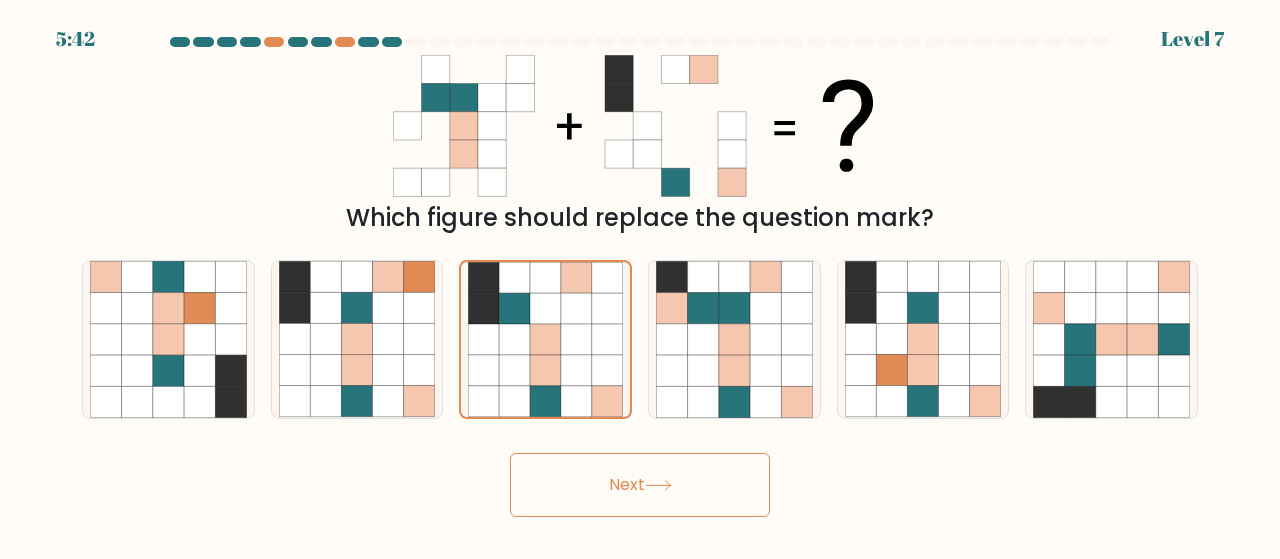 click on "Next" at bounding box center (640, 485) 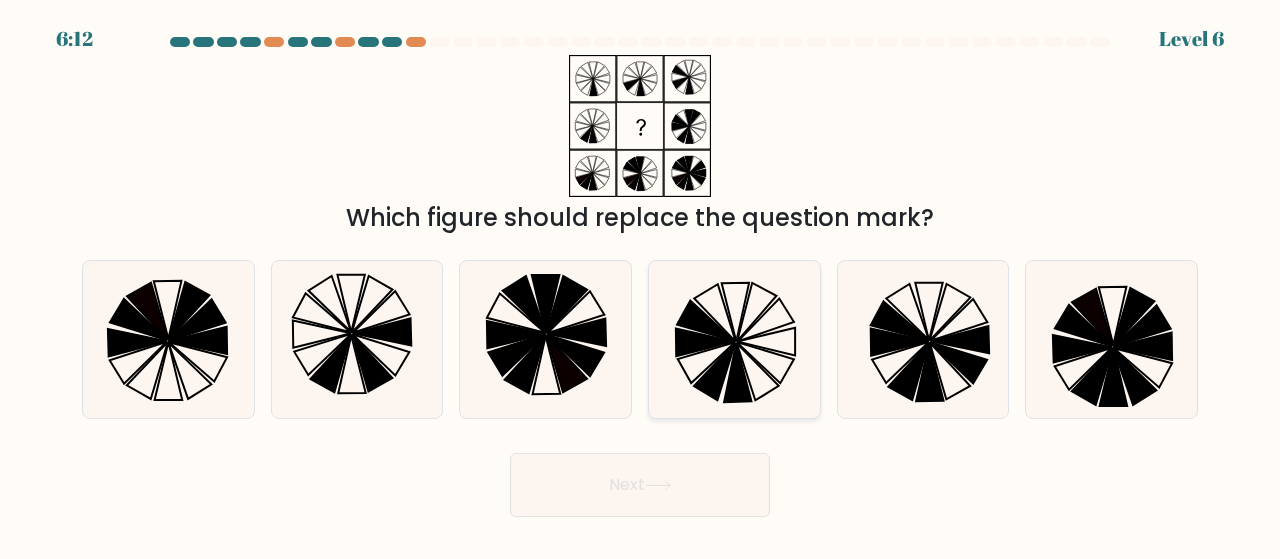 click 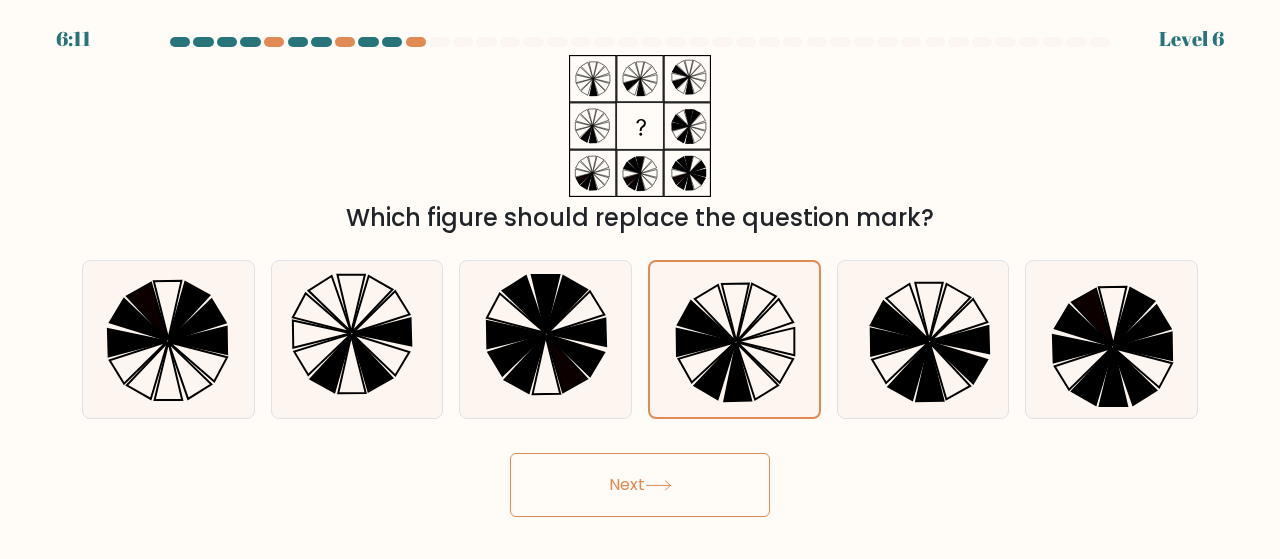 click on "Next" at bounding box center (640, 485) 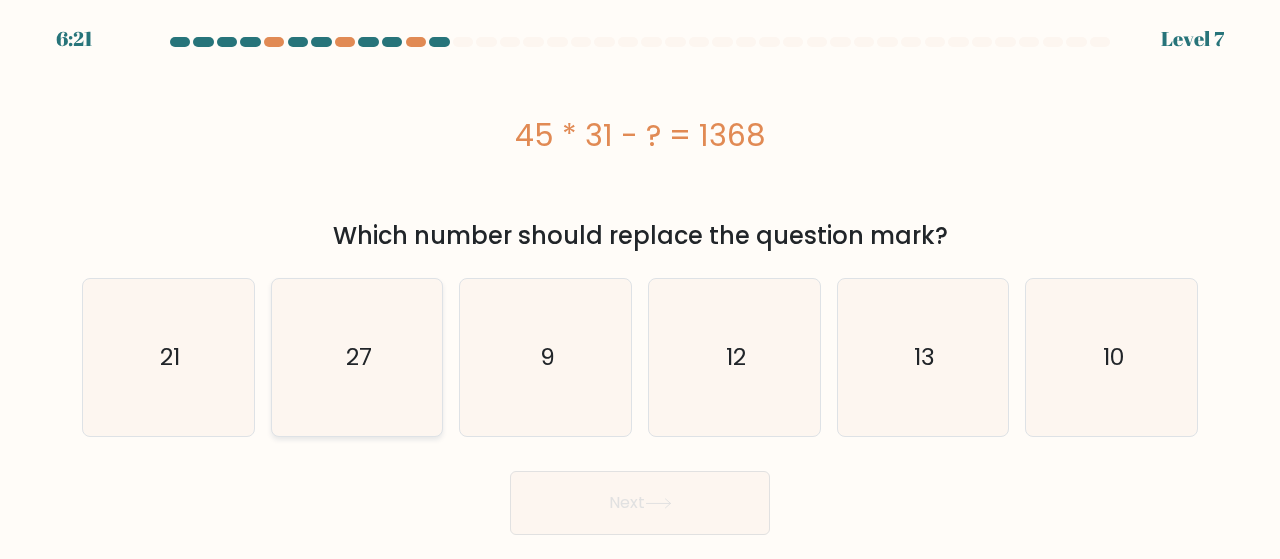 click on "27" 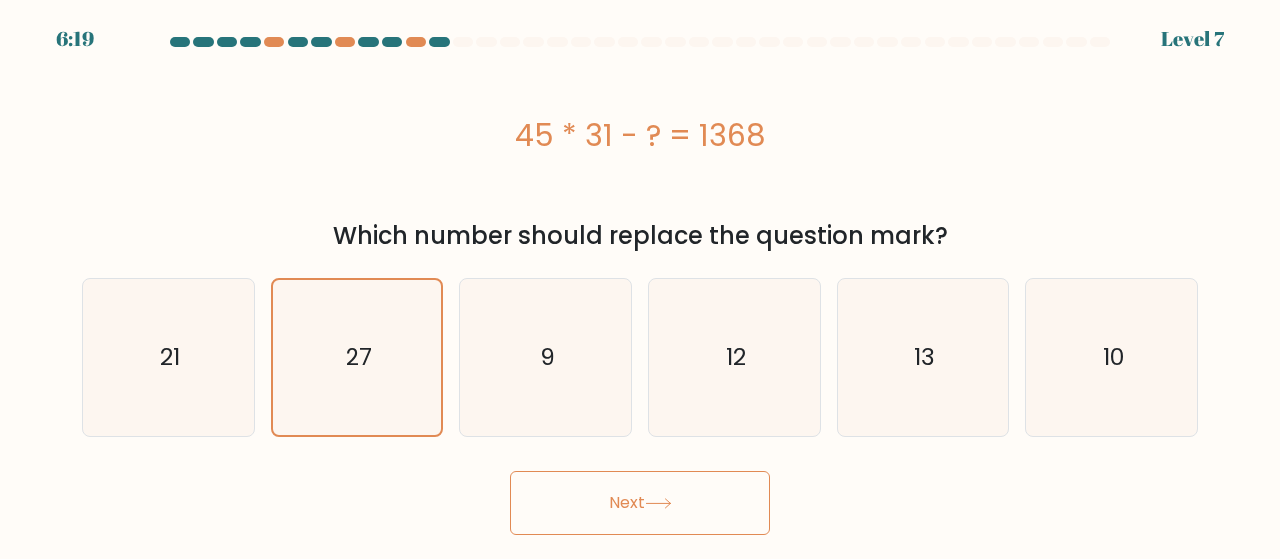 click on "Next" at bounding box center (640, 503) 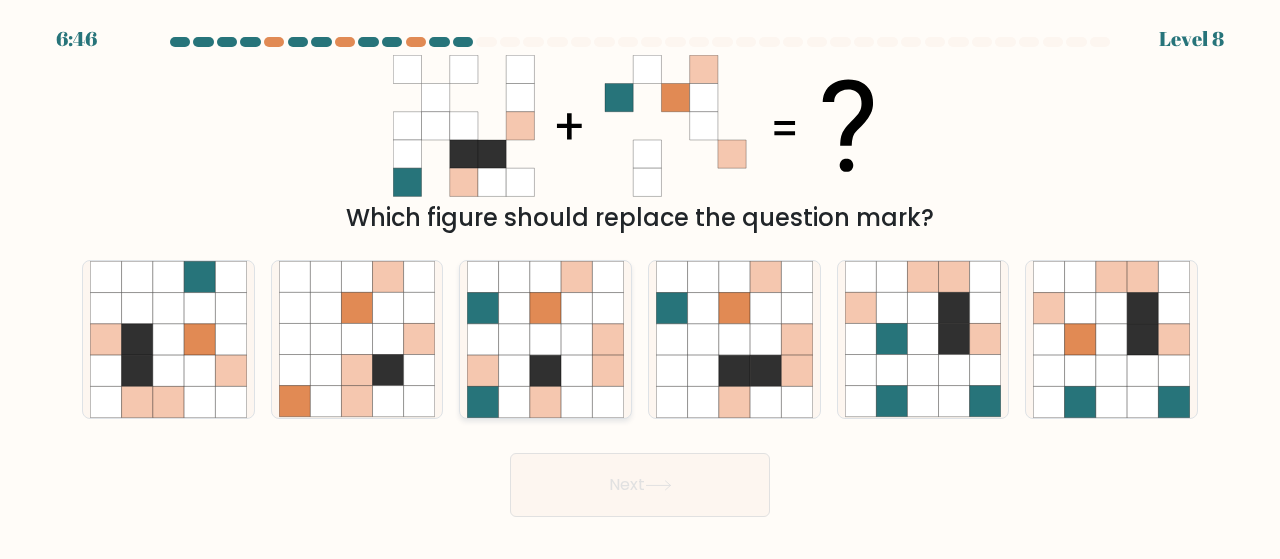 click 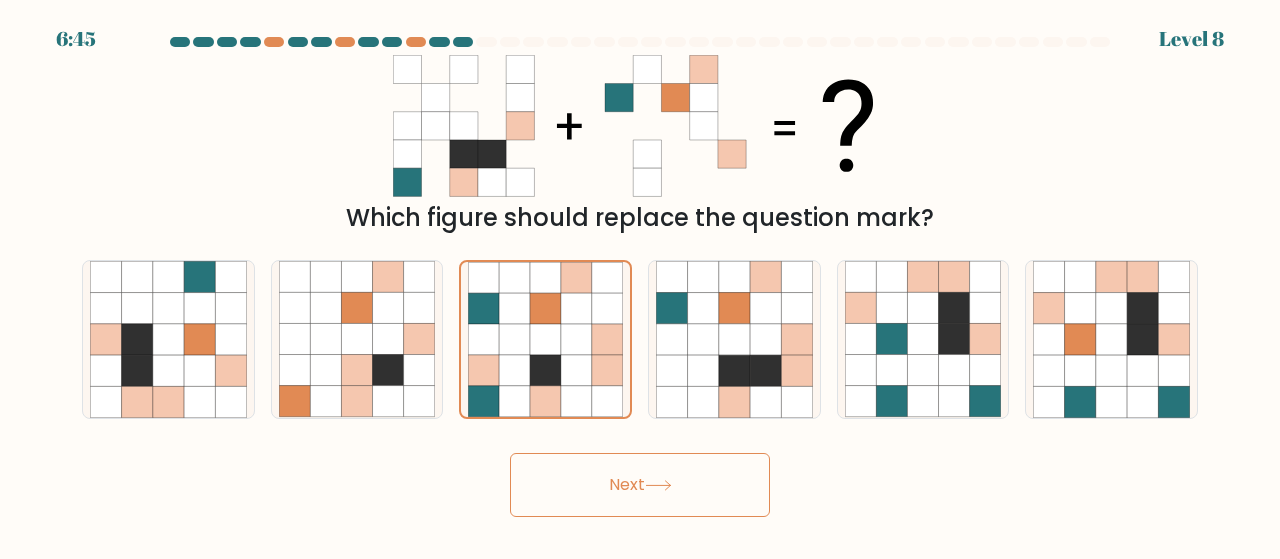 click on "Next" at bounding box center (640, 485) 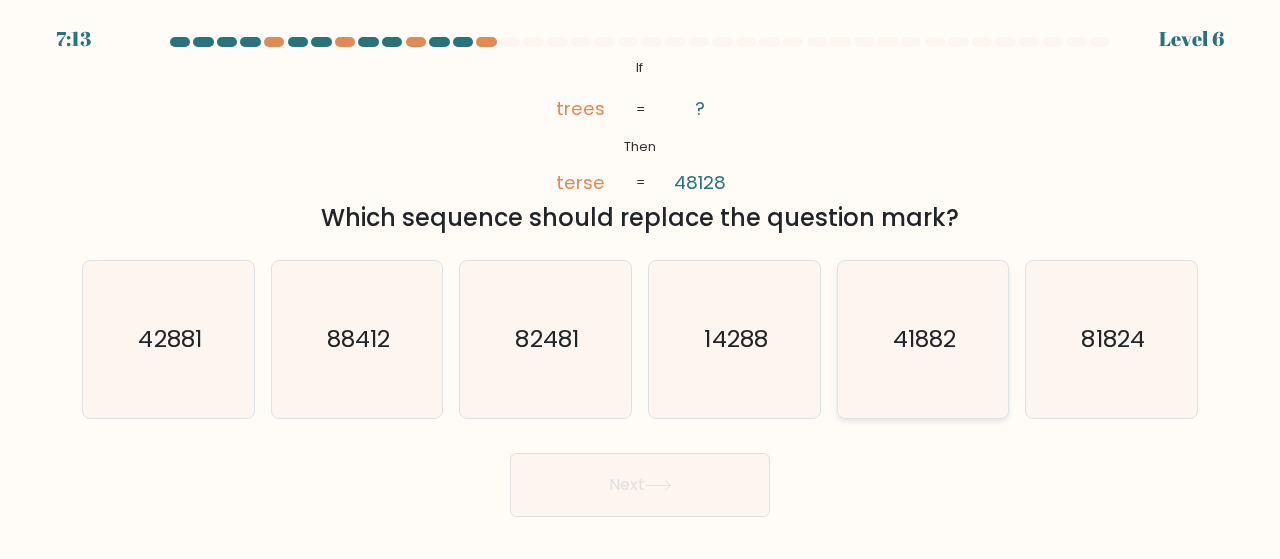 click on "41882" 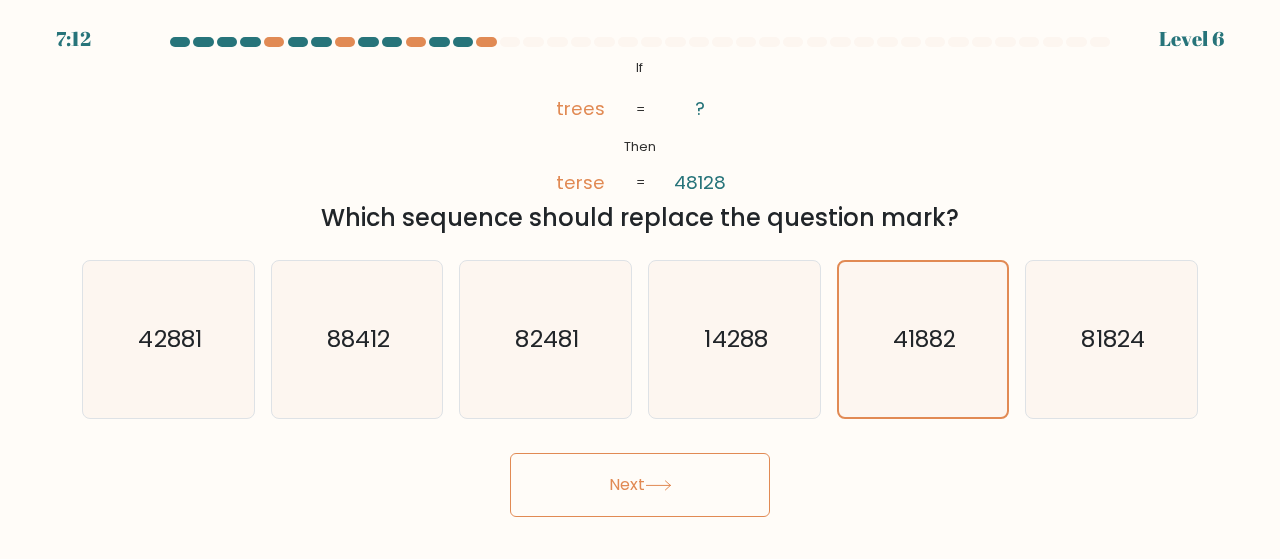 click on "Next" at bounding box center (640, 485) 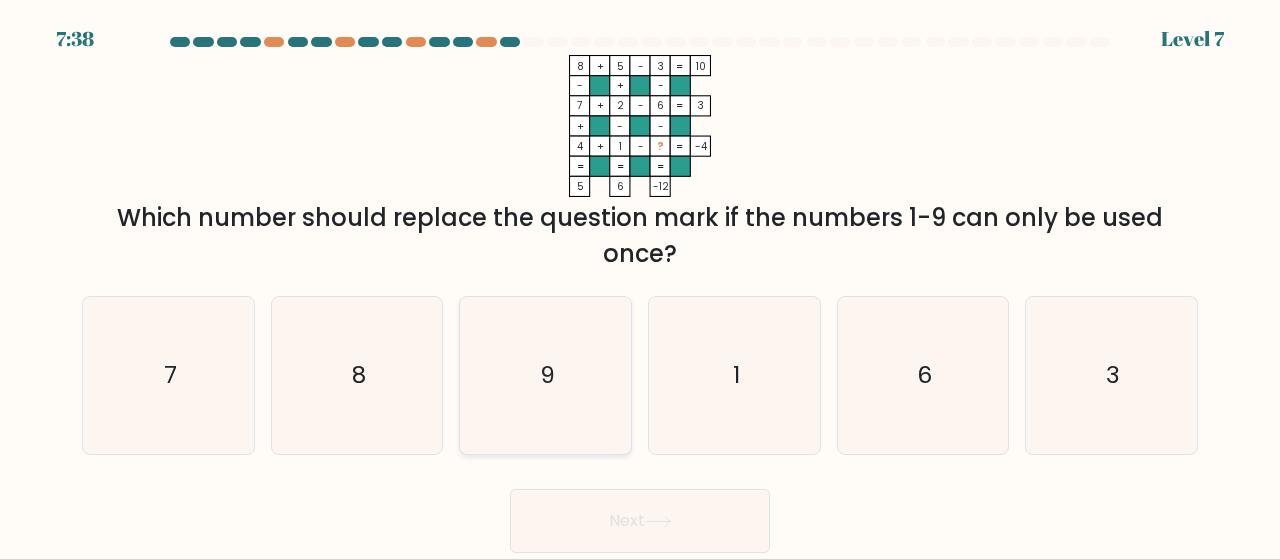 click on "9" 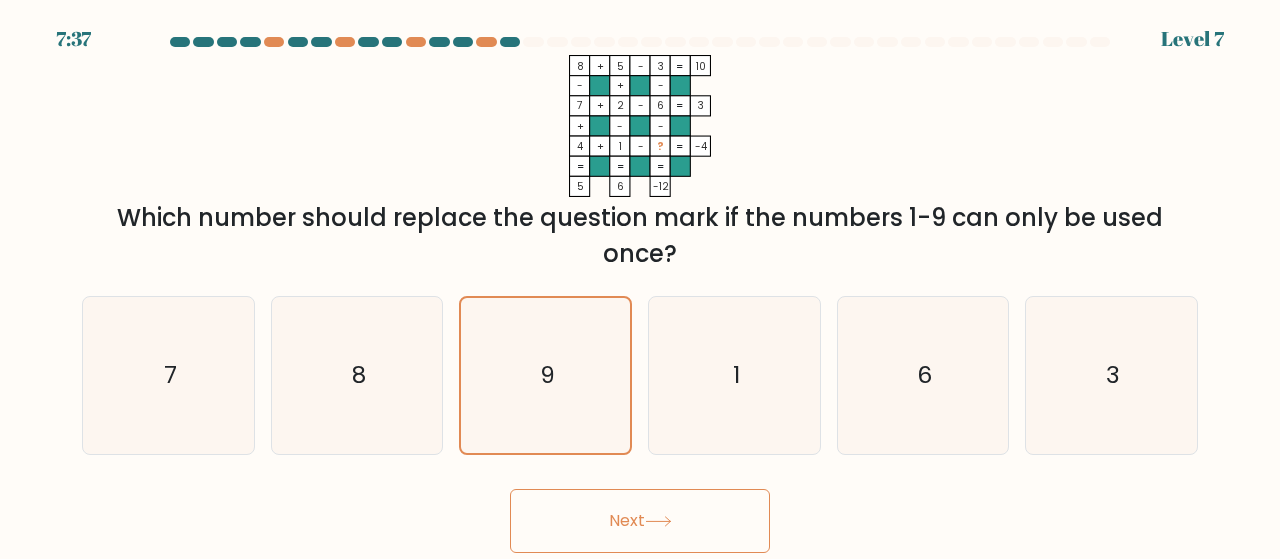 click on "Next" at bounding box center (640, 521) 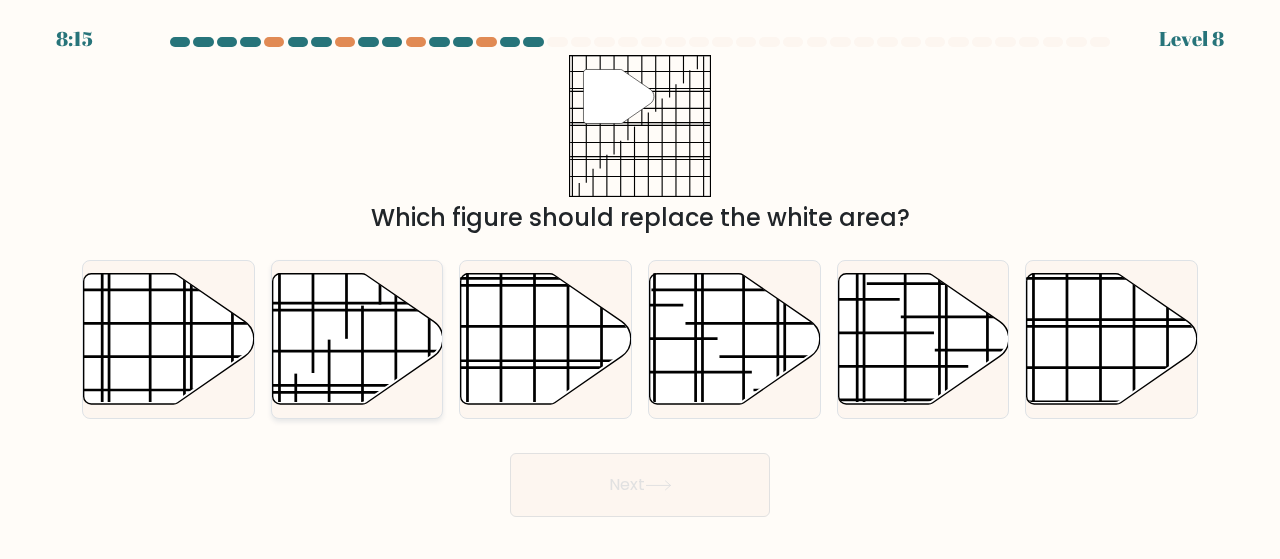 click 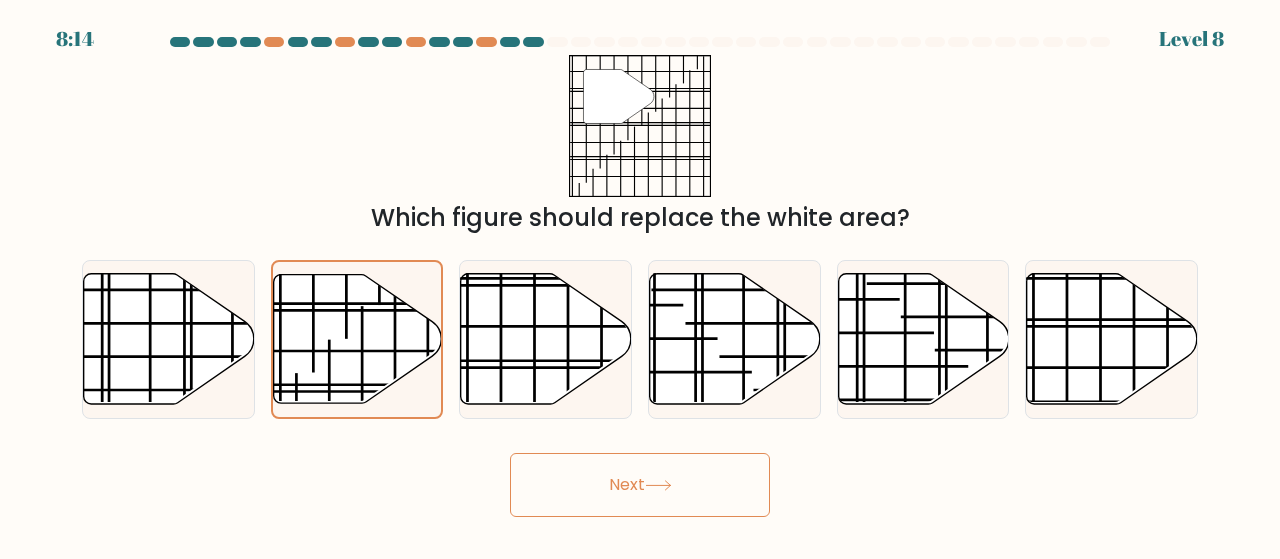 click on "Next" at bounding box center [640, 485] 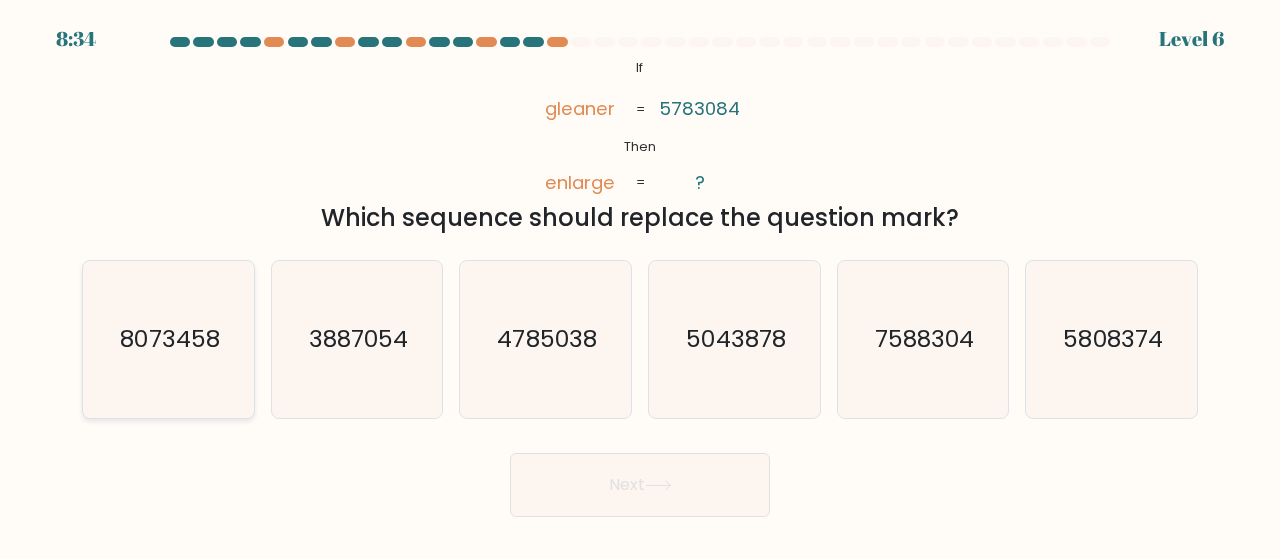 click on "8073458" 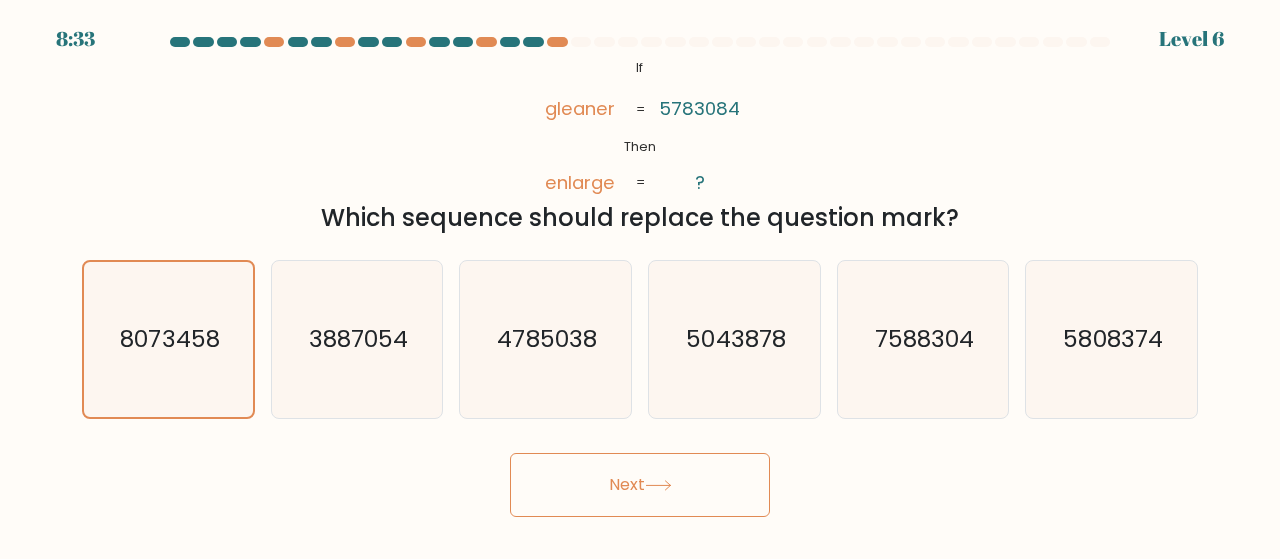 click on "Next" at bounding box center (640, 485) 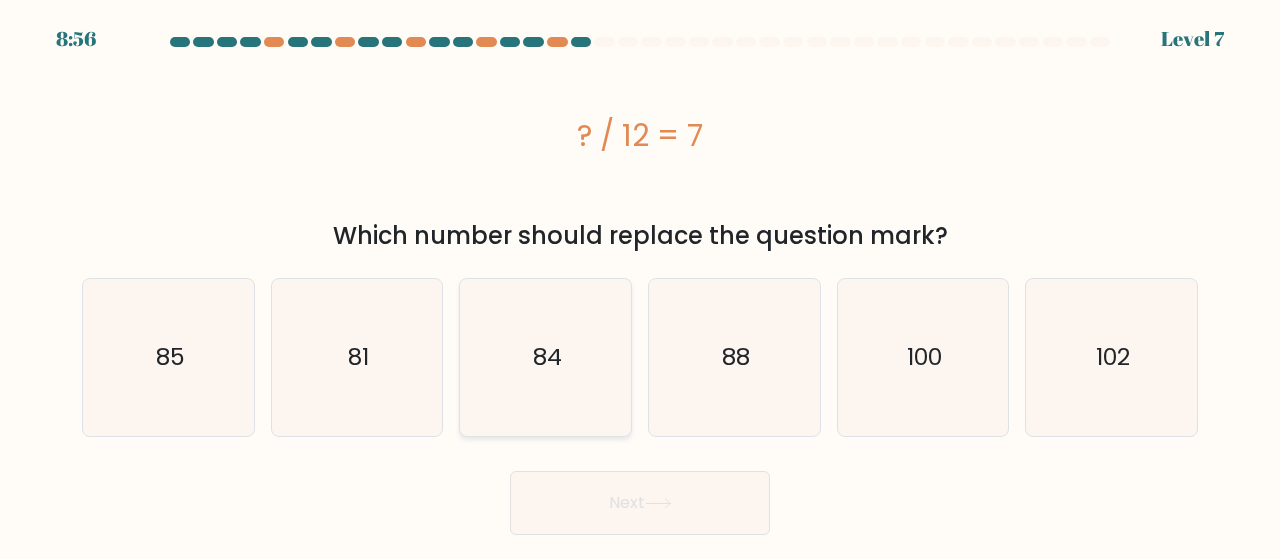 click on "84" 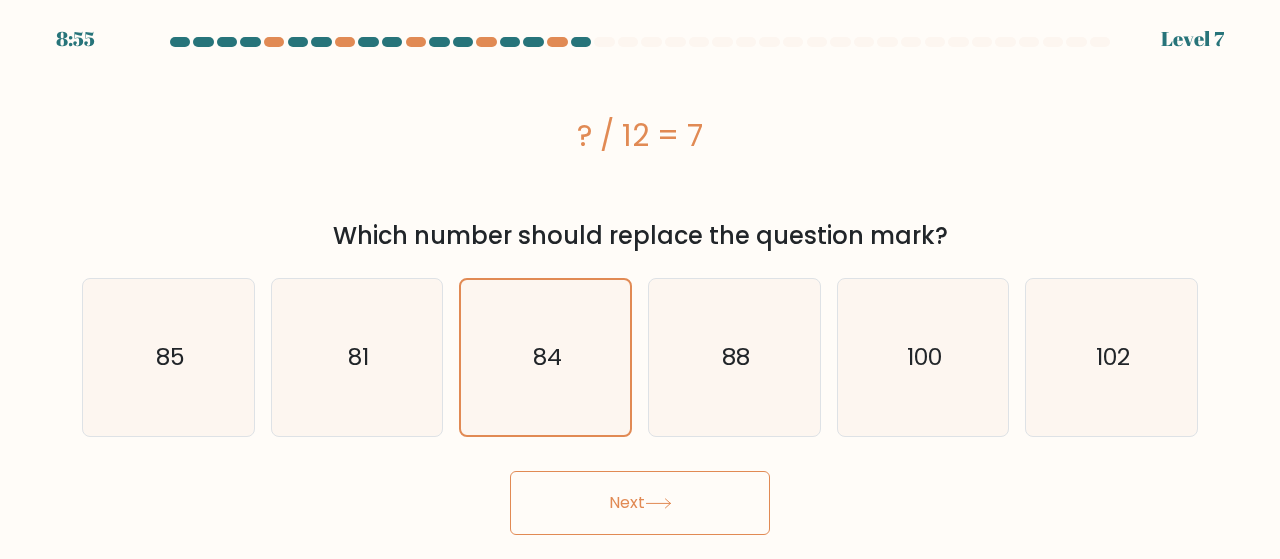 click on "Next" at bounding box center (640, 503) 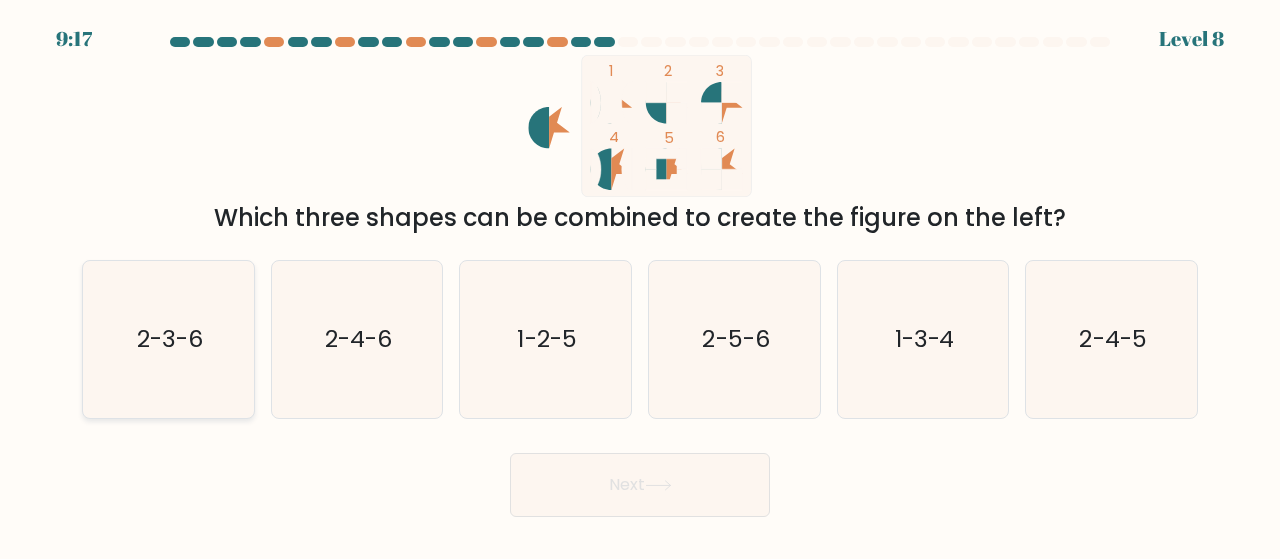 click on "2-3-6" 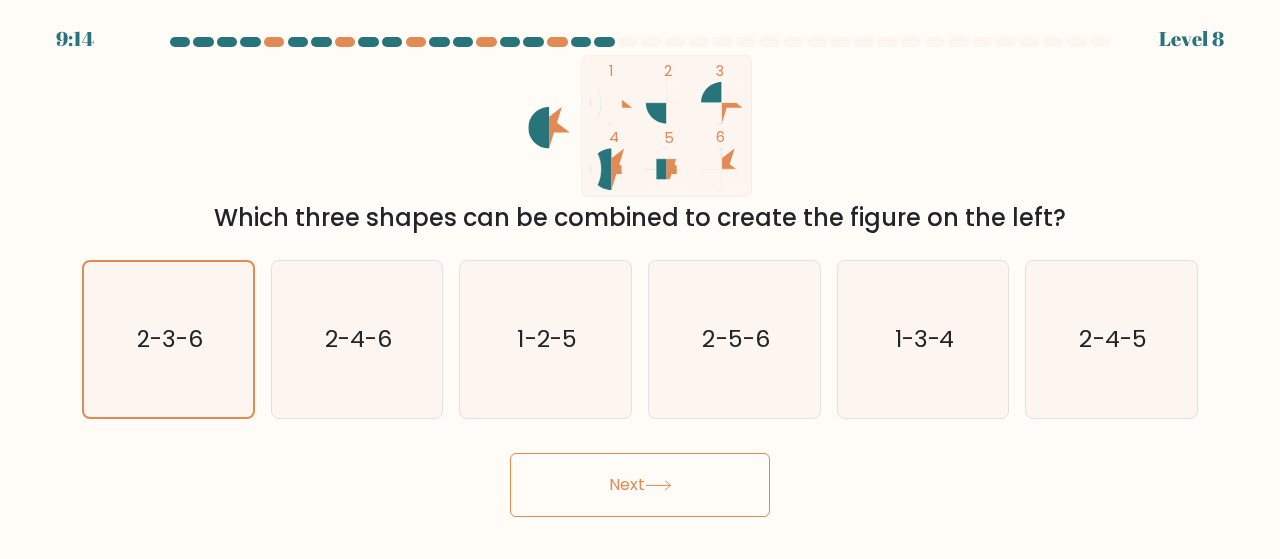 click on "Next" at bounding box center (640, 485) 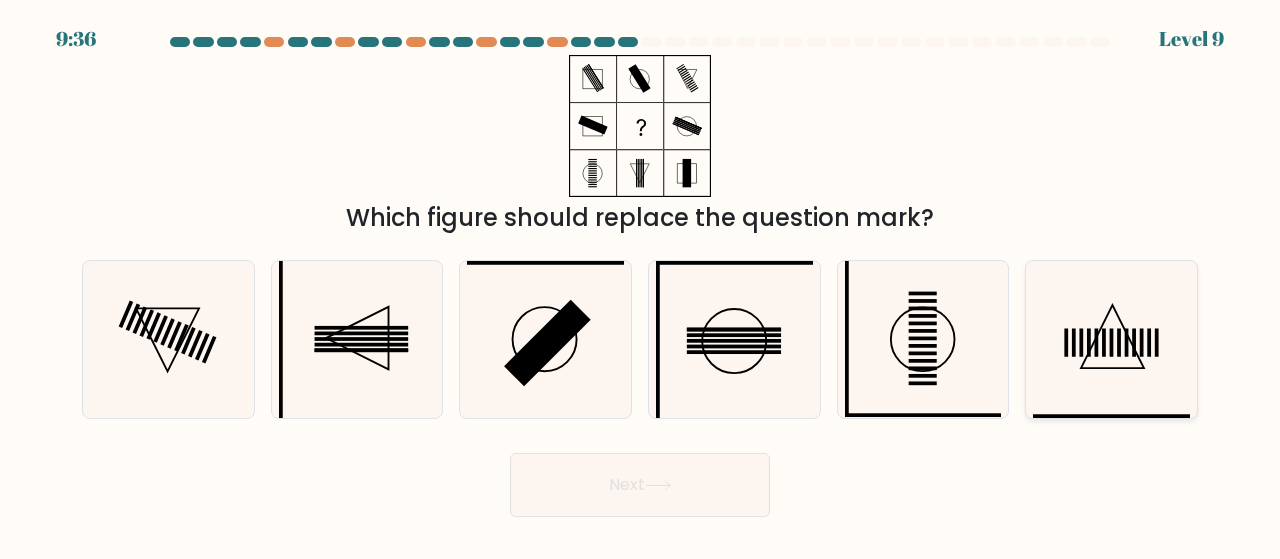 click 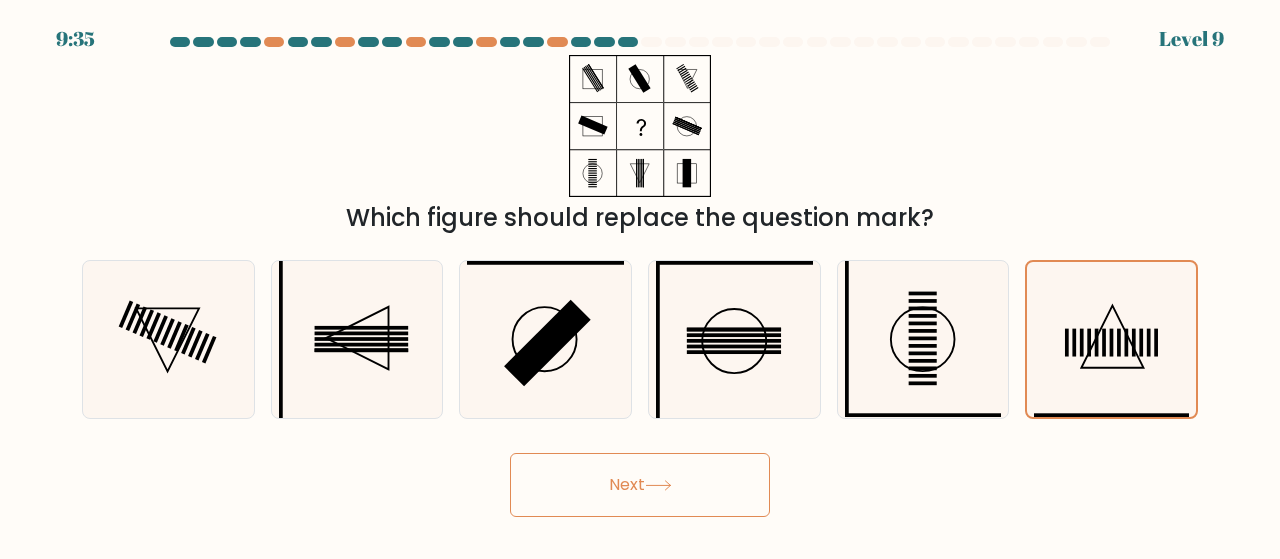 click on "Next" at bounding box center (640, 485) 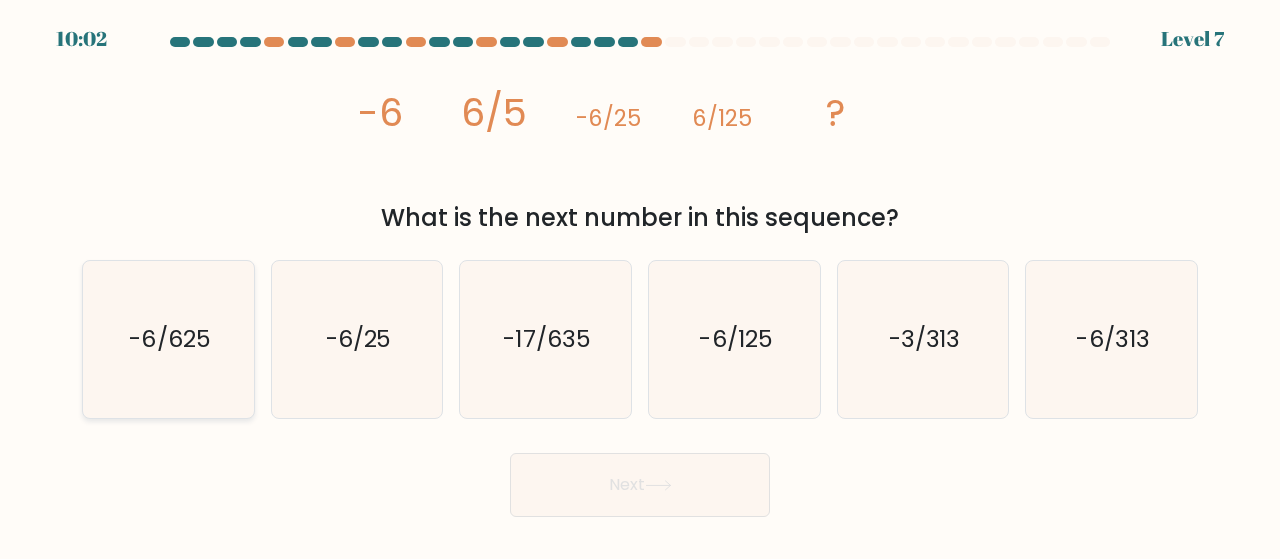 click on "-6/625" 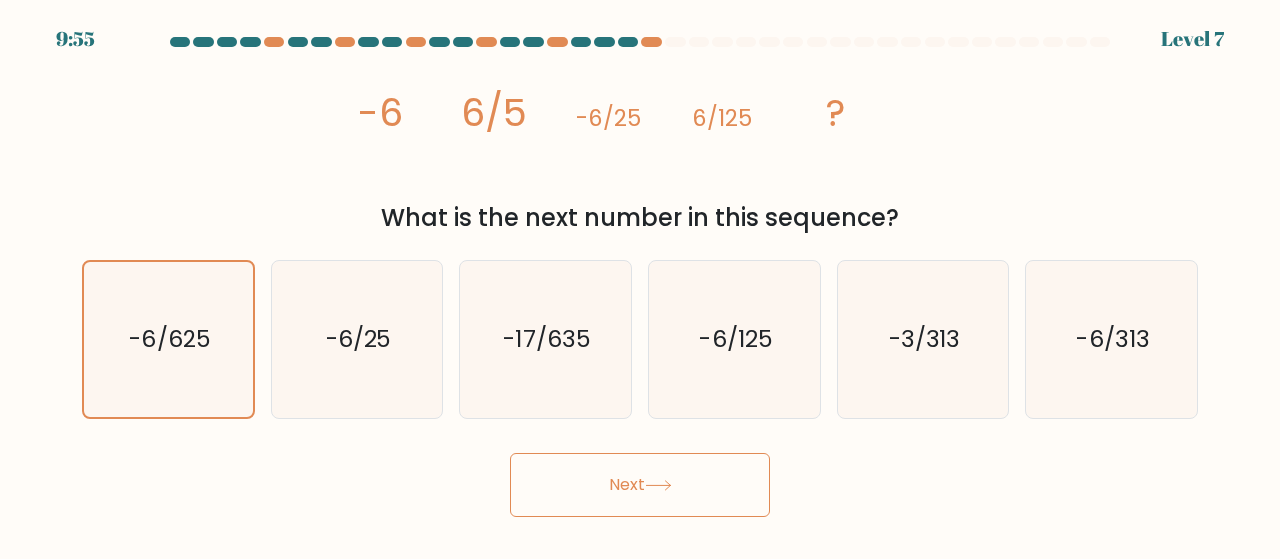 click on "Next" at bounding box center (640, 485) 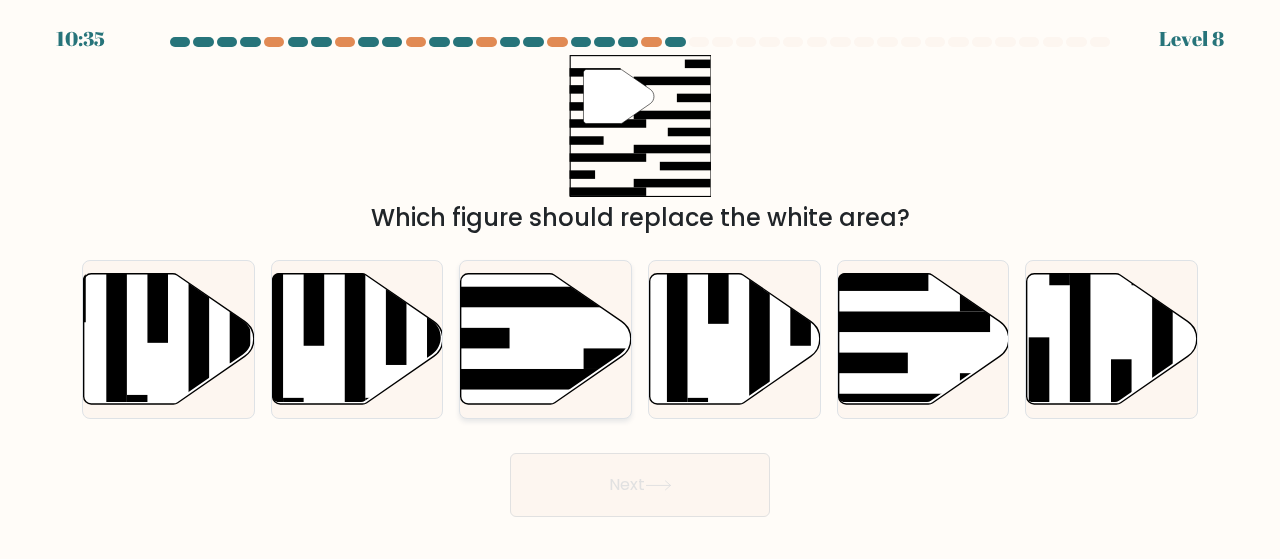 click 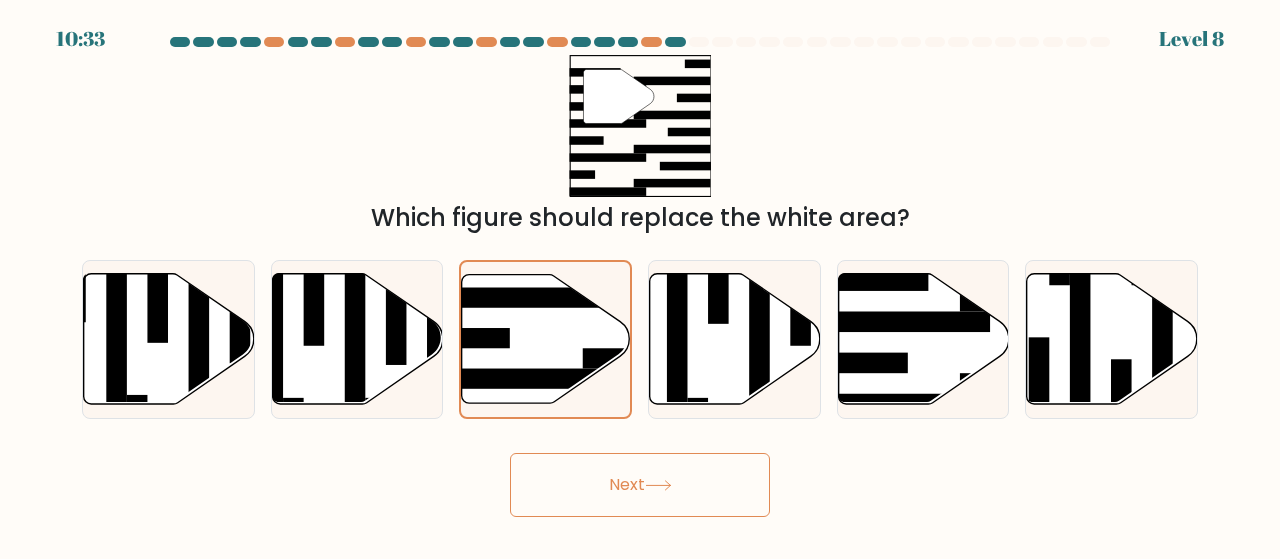 click 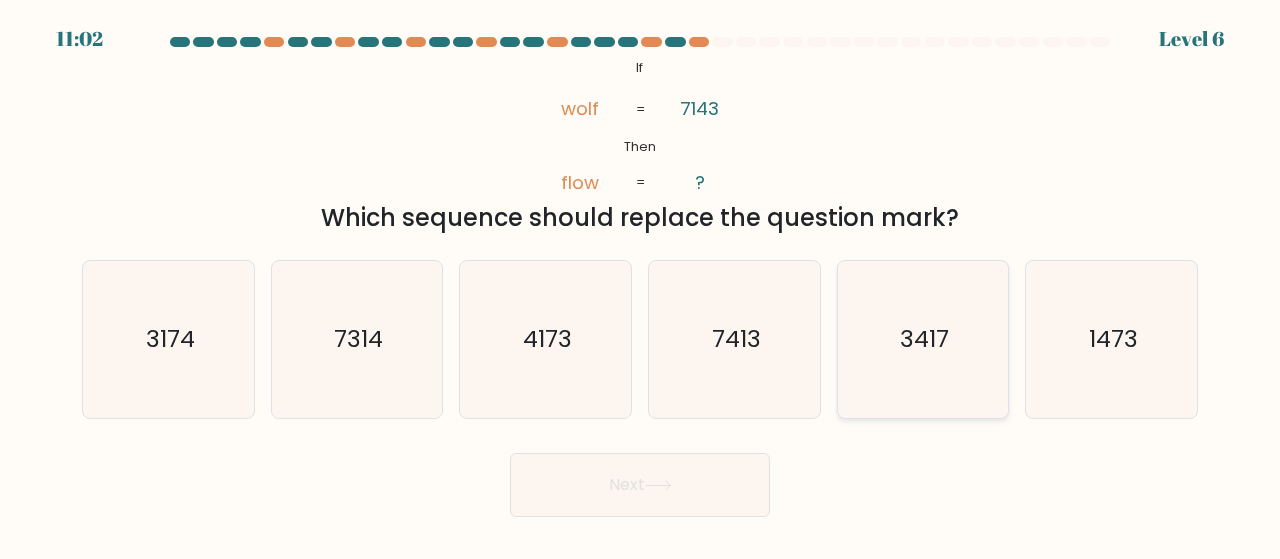 click on "3417" 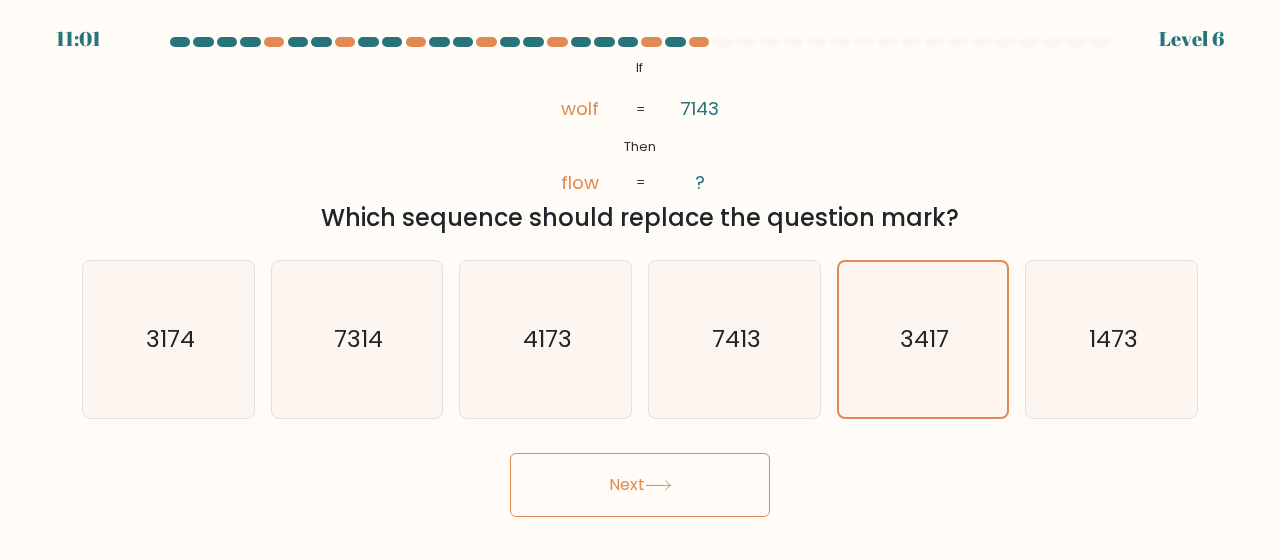 click on "Next" at bounding box center [640, 485] 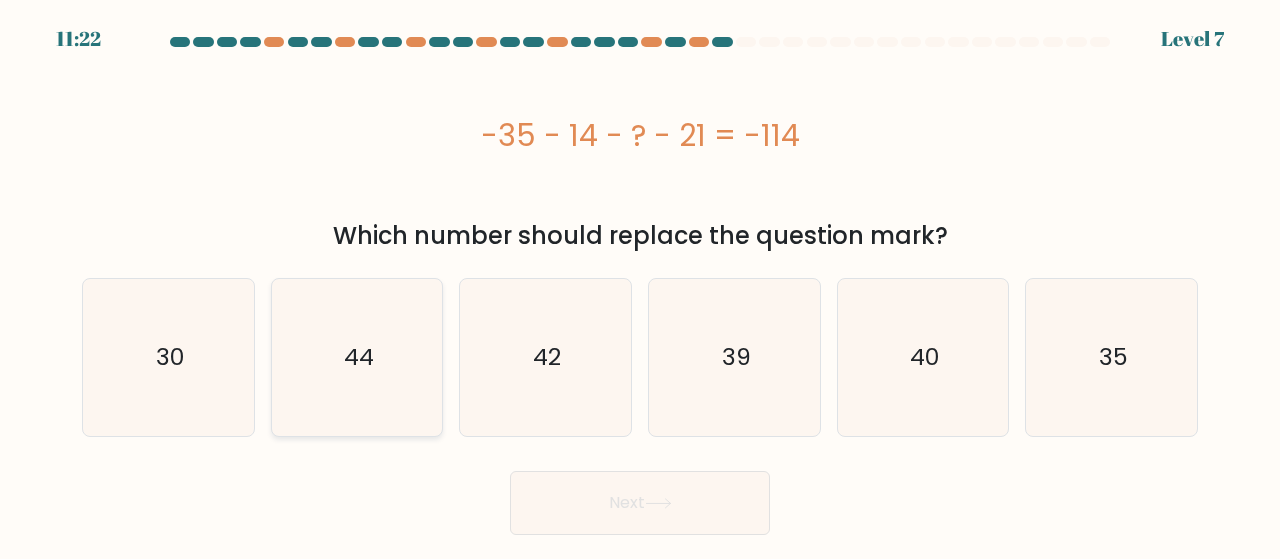 click on "44" 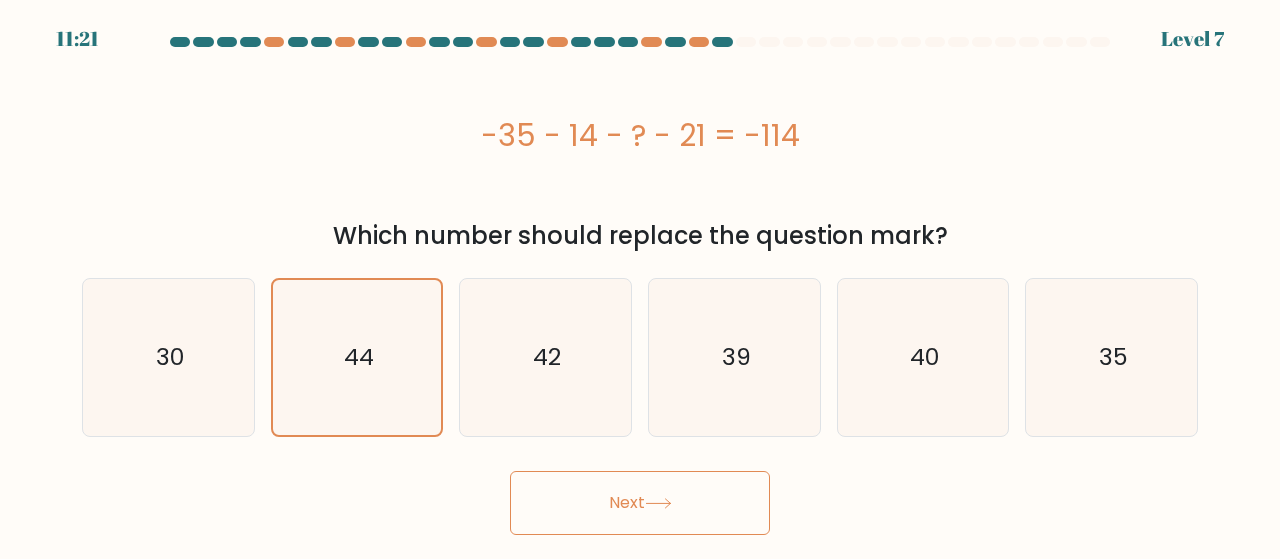 click on "Next" at bounding box center (640, 503) 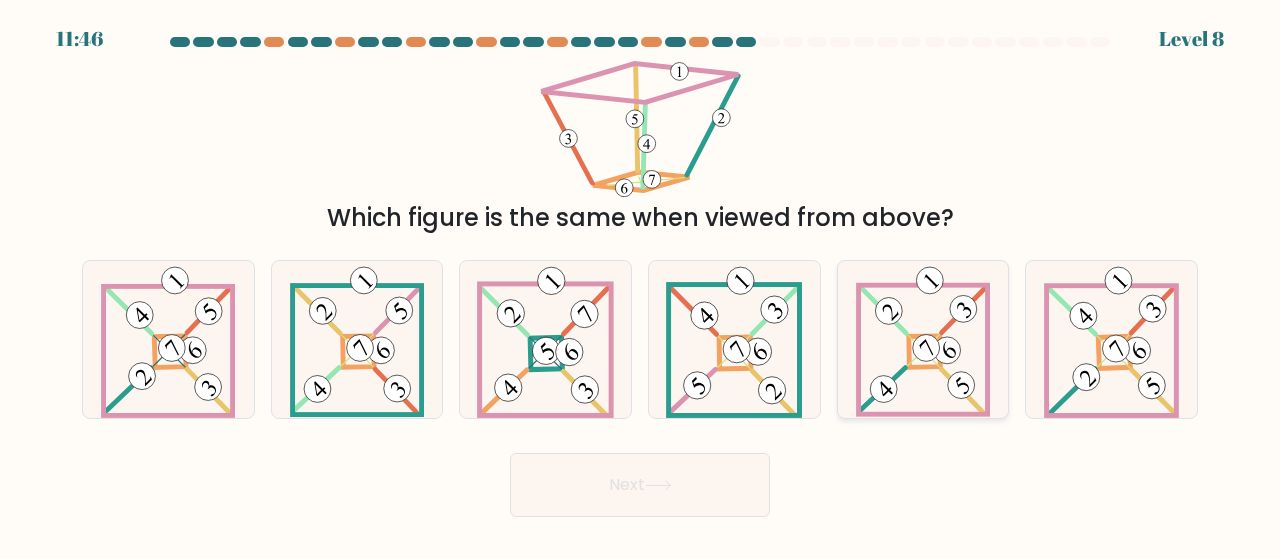 click 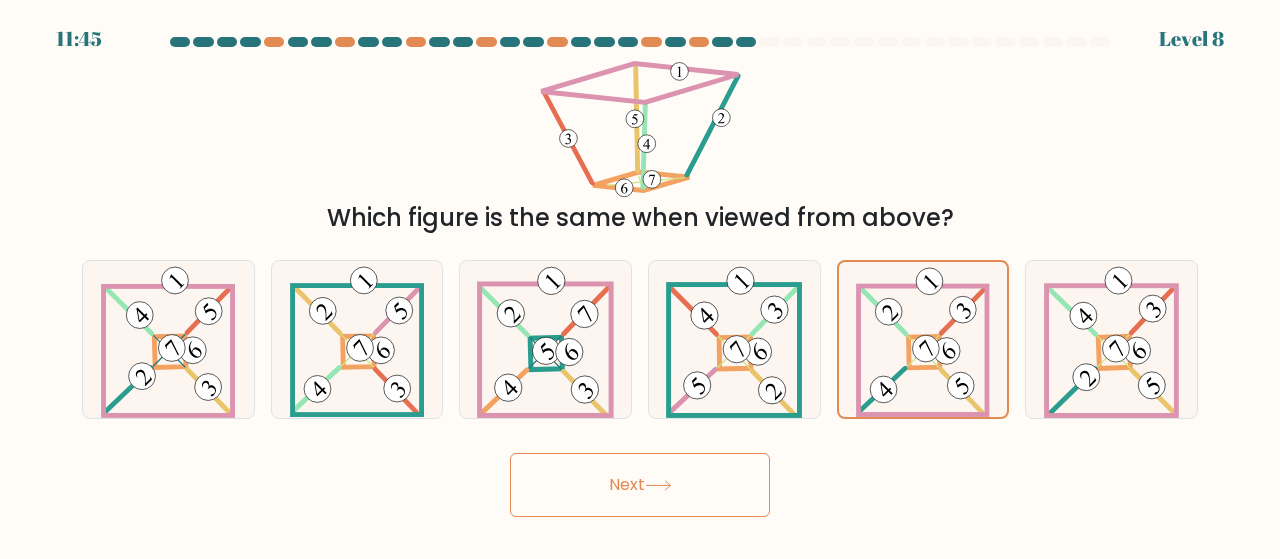click on "Next" at bounding box center (640, 485) 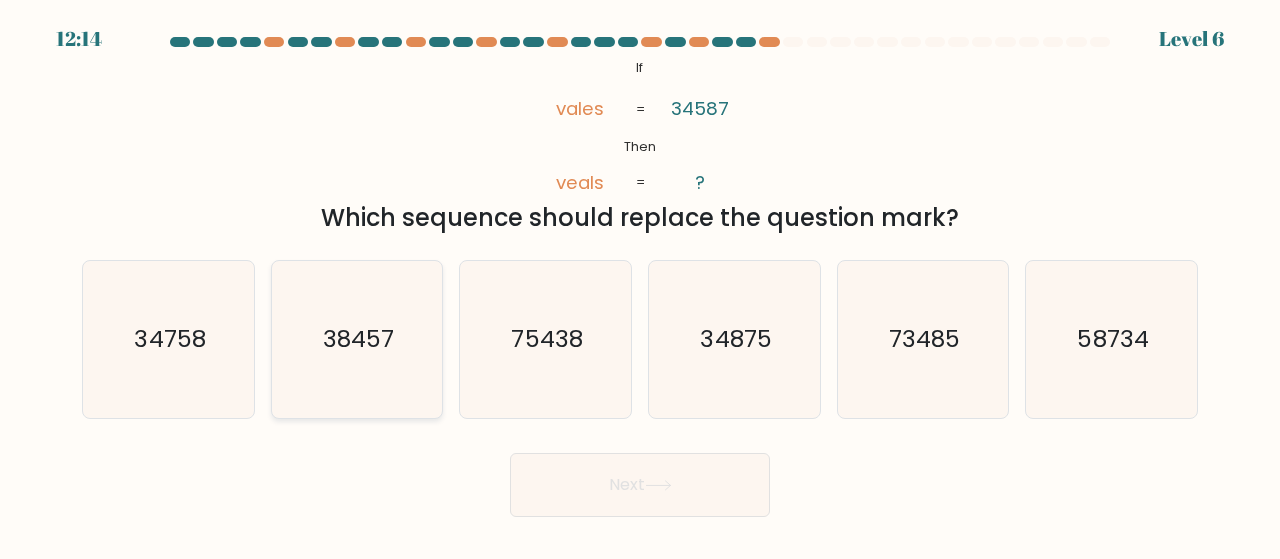 click on "38457" 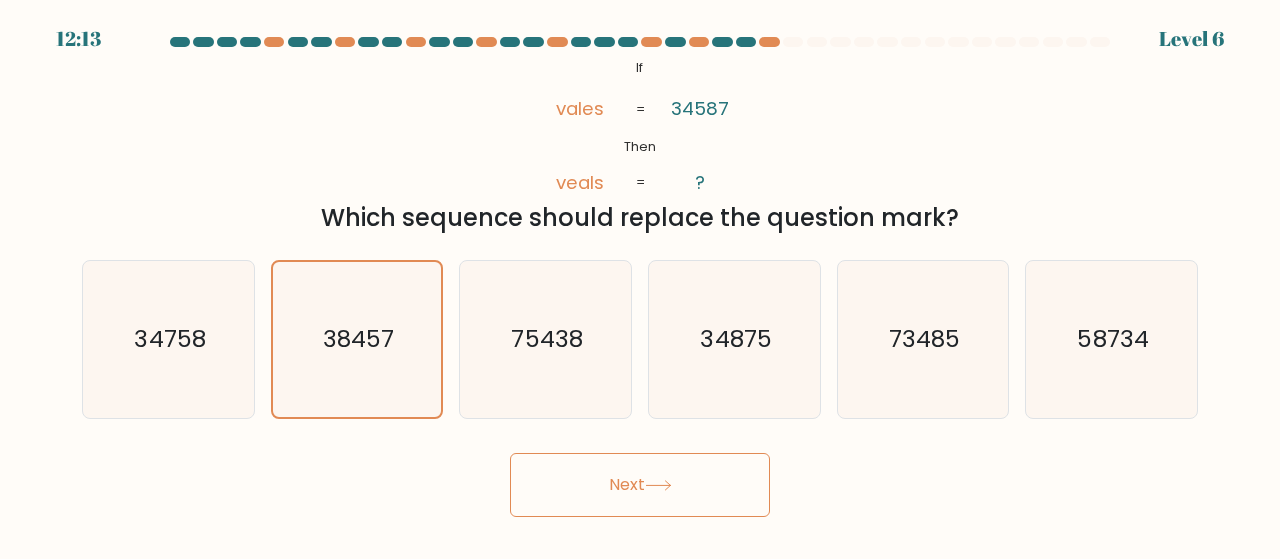 click on "Next" at bounding box center (640, 485) 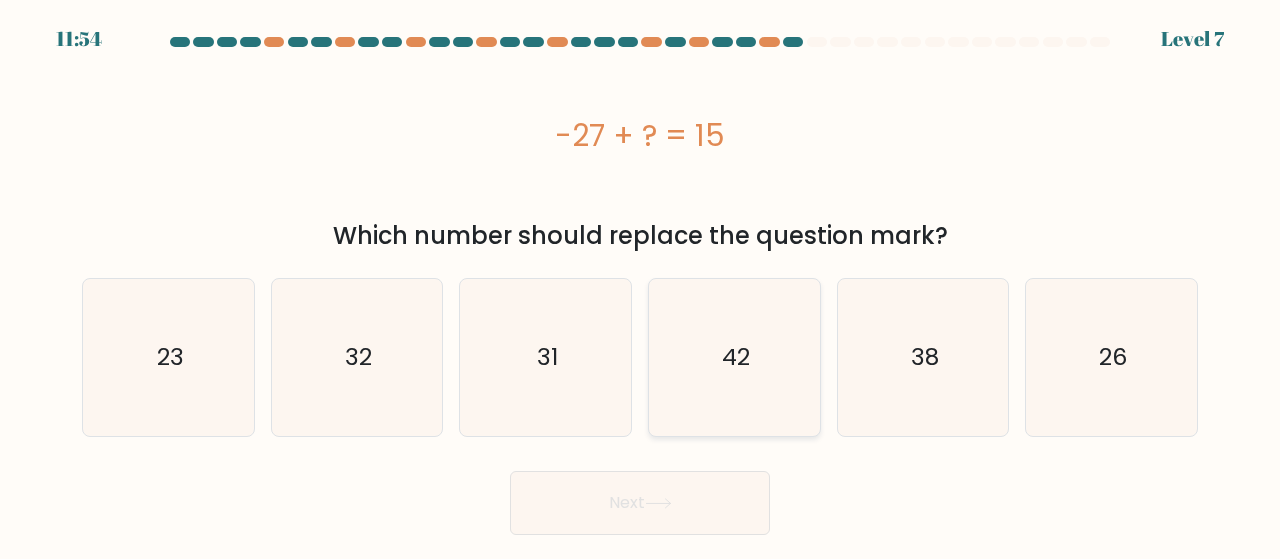 click on "42" 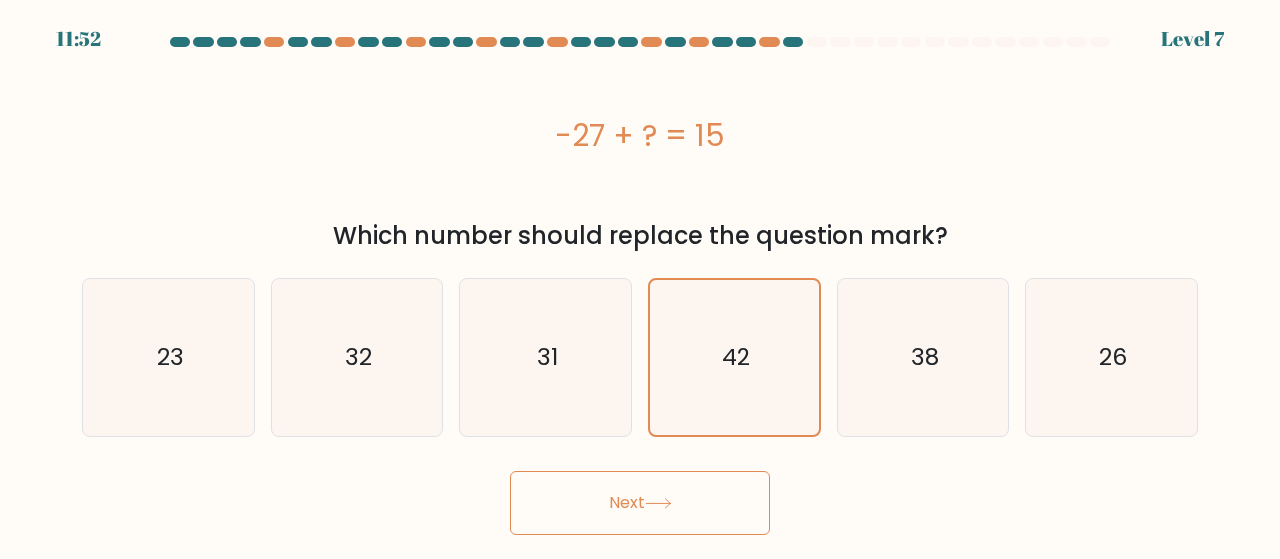 click on "Next" at bounding box center [640, 503] 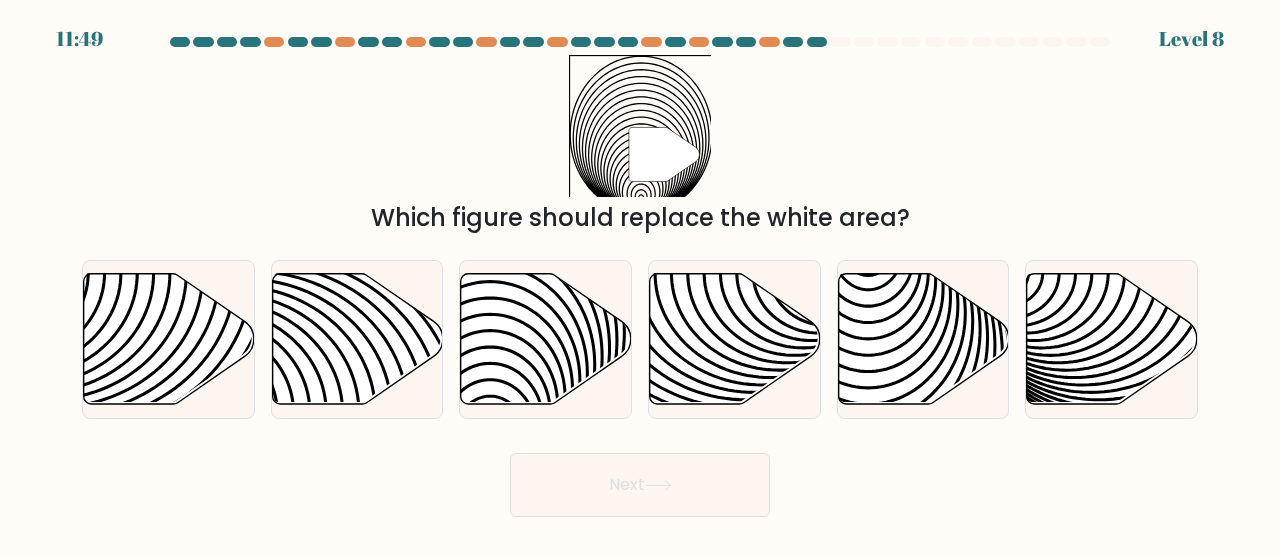 click on "11:49
Level 8" at bounding box center [640, 279] 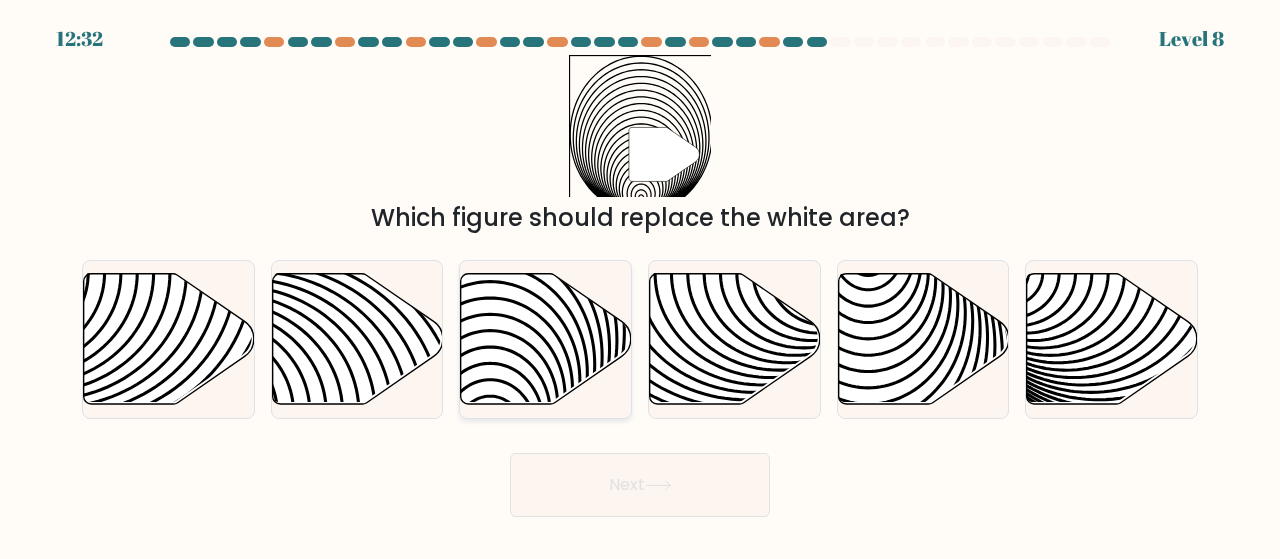 click 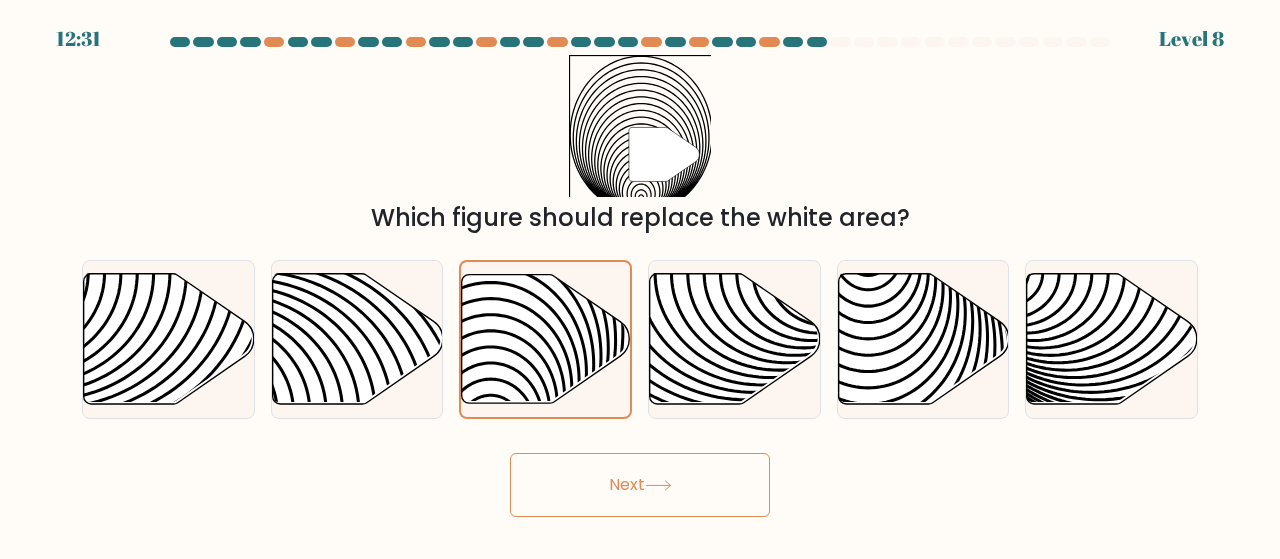 click on "Next" at bounding box center [640, 485] 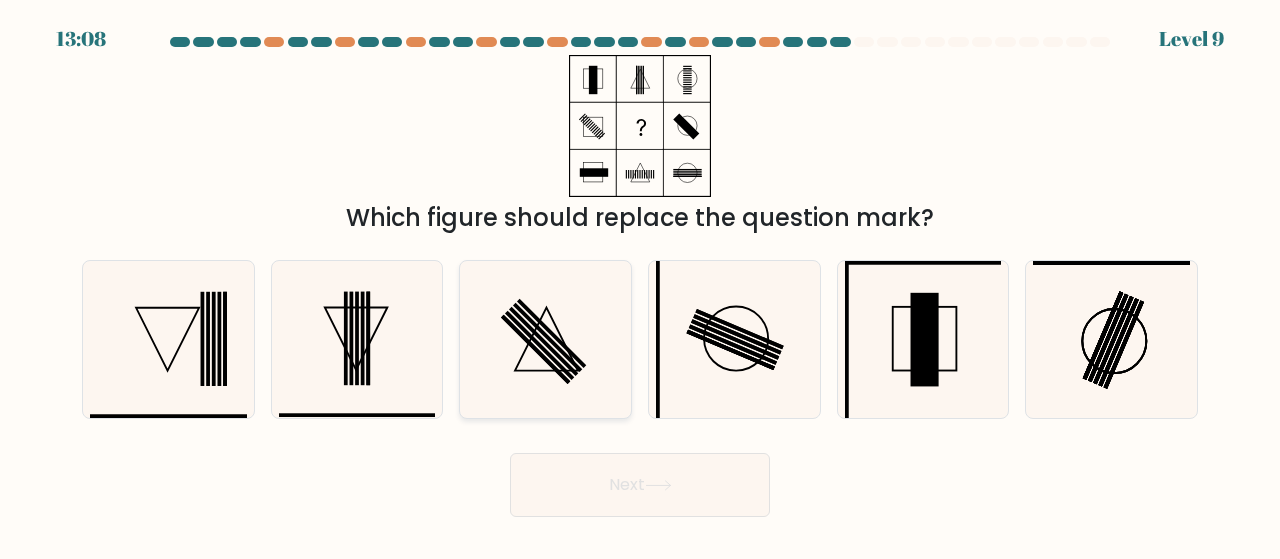 click 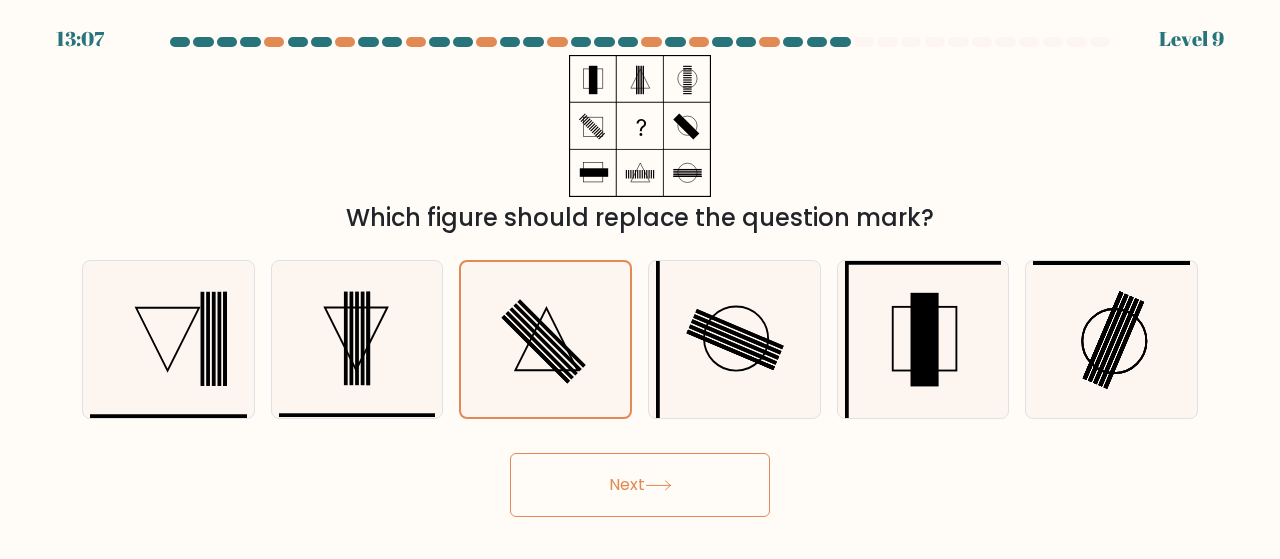 click on "Next" at bounding box center (640, 485) 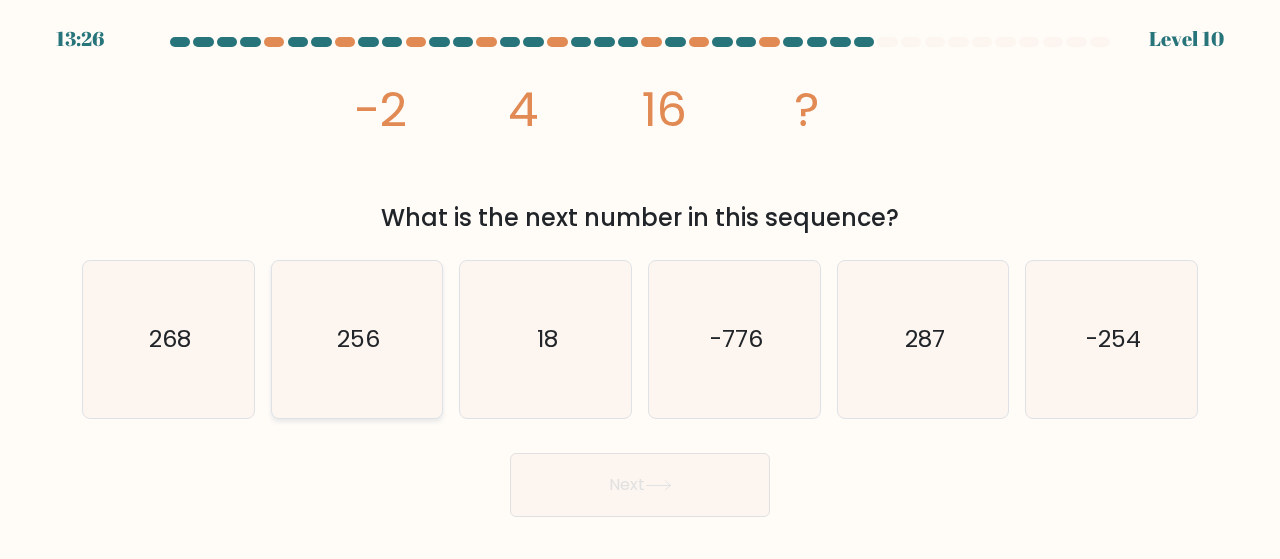 click on "256" 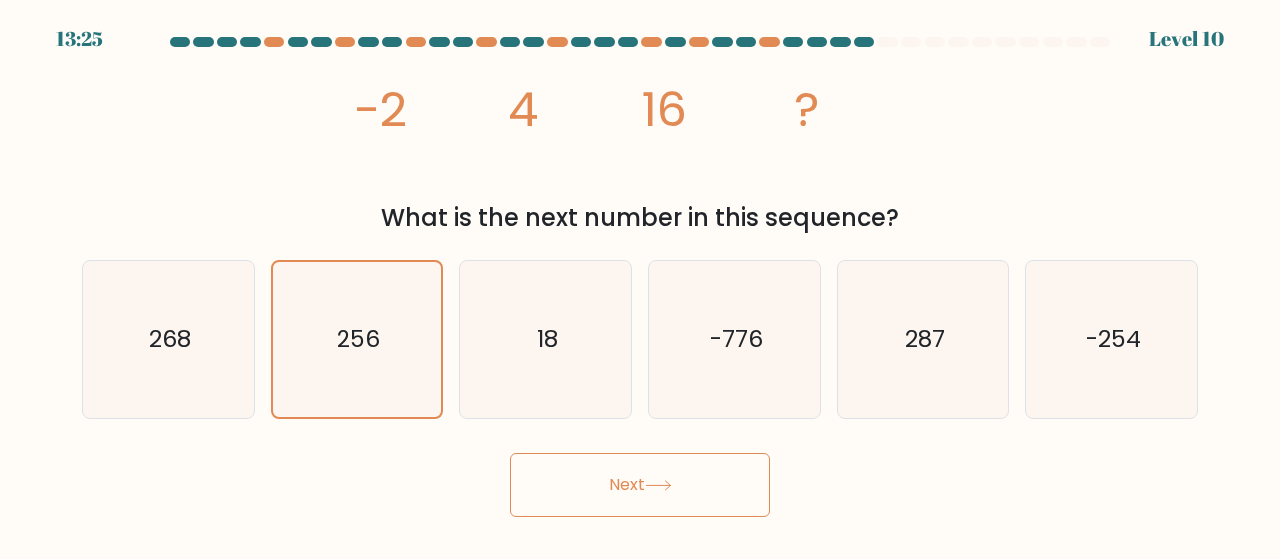 click on "Next" at bounding box center [640, 485] 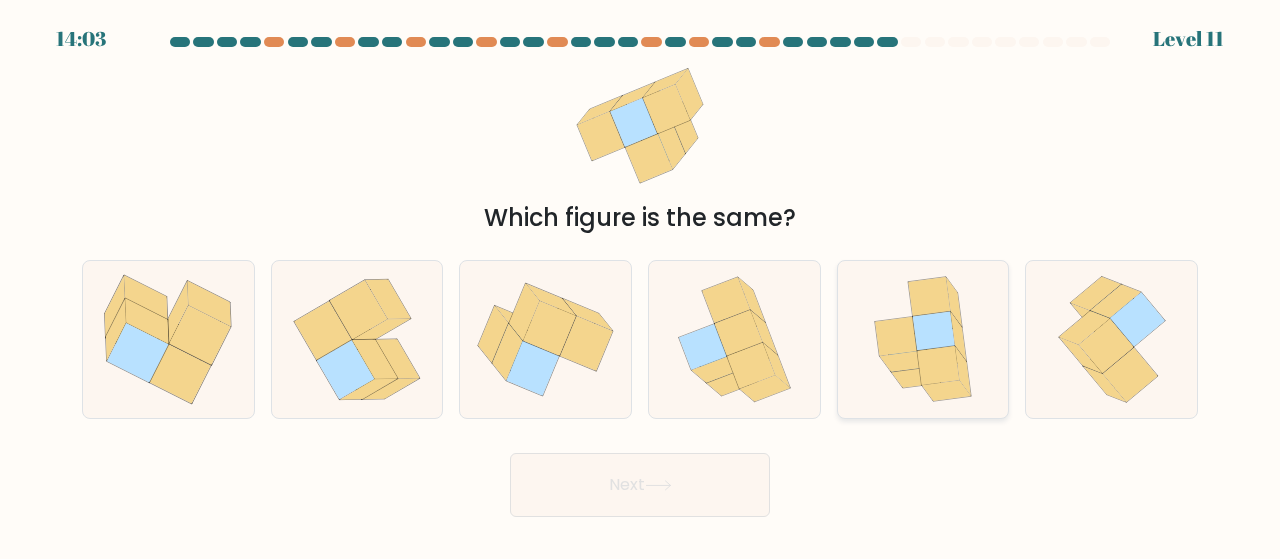 click 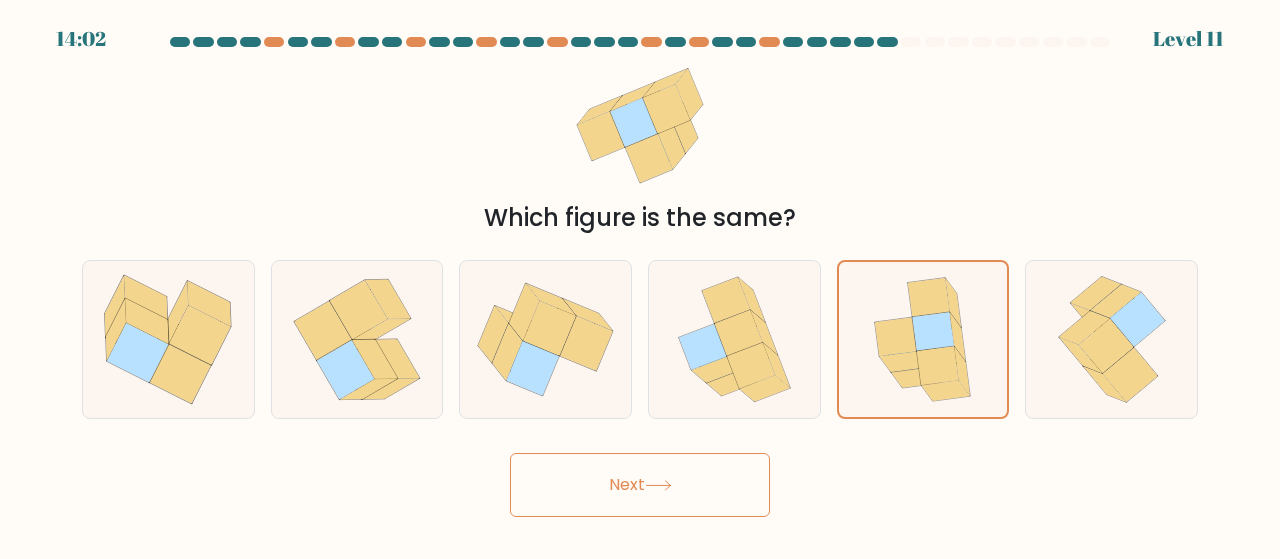 click on "Next" at bounding box center (640, 485) 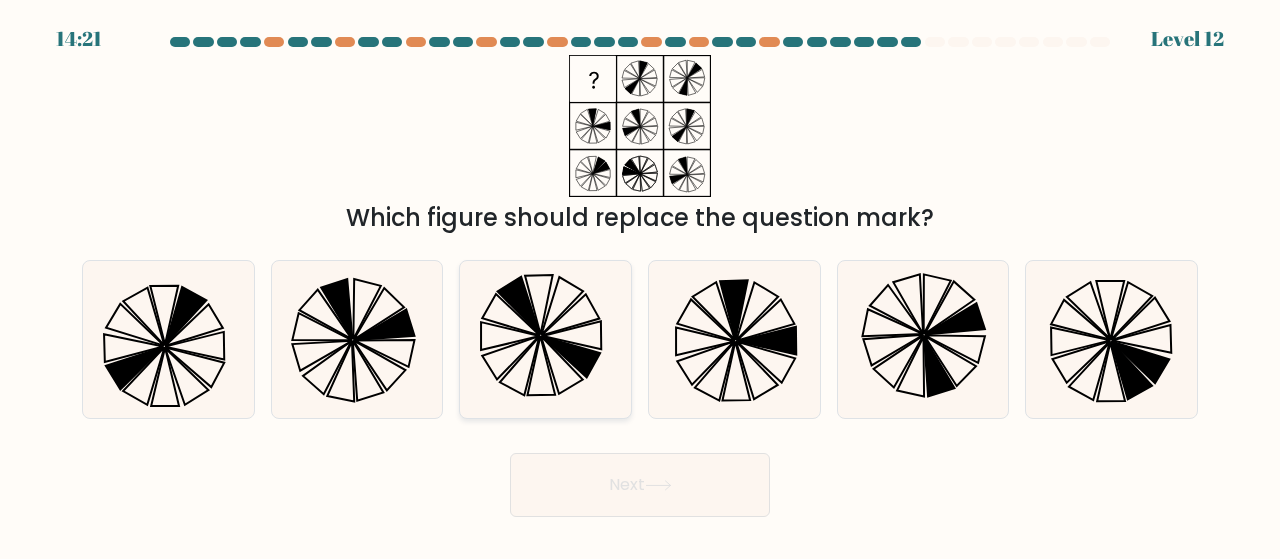 click 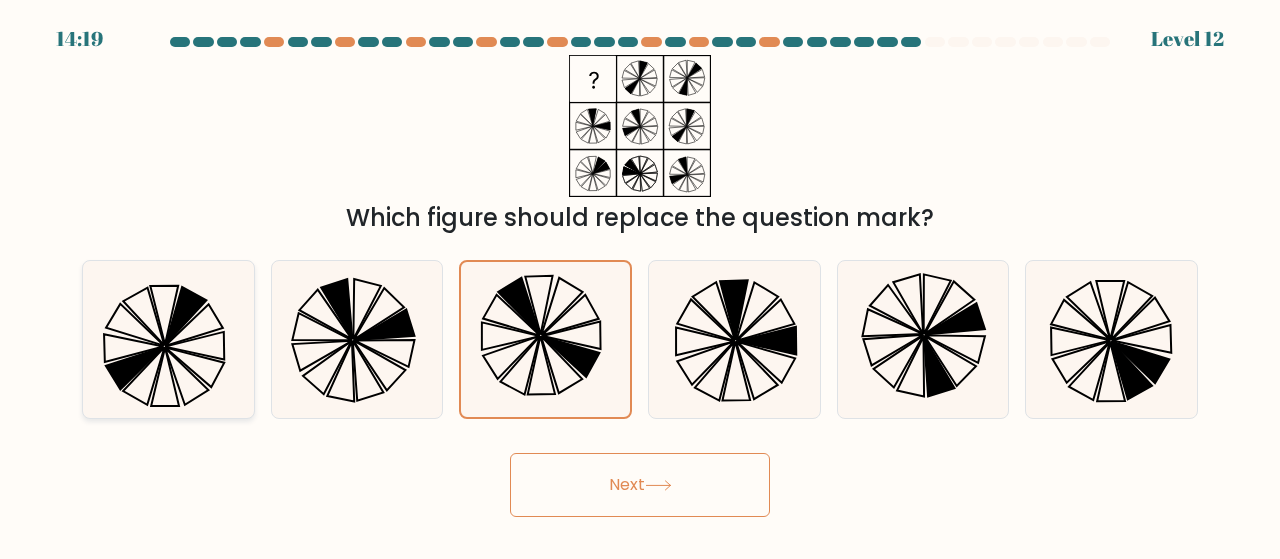 click 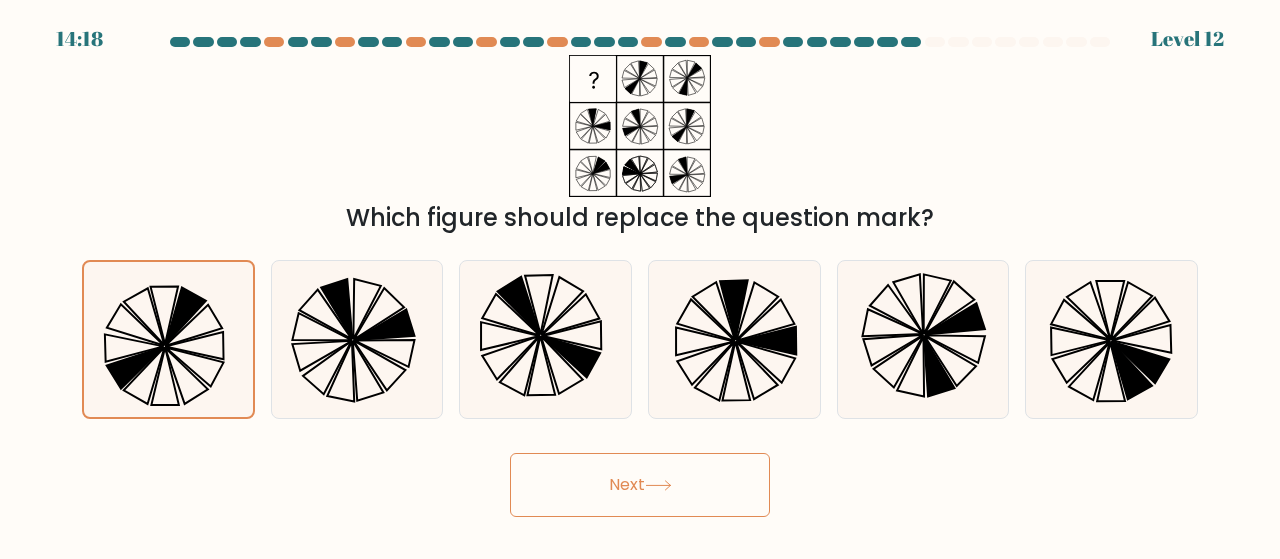 click on "Next" at bounding box center [640, 485] 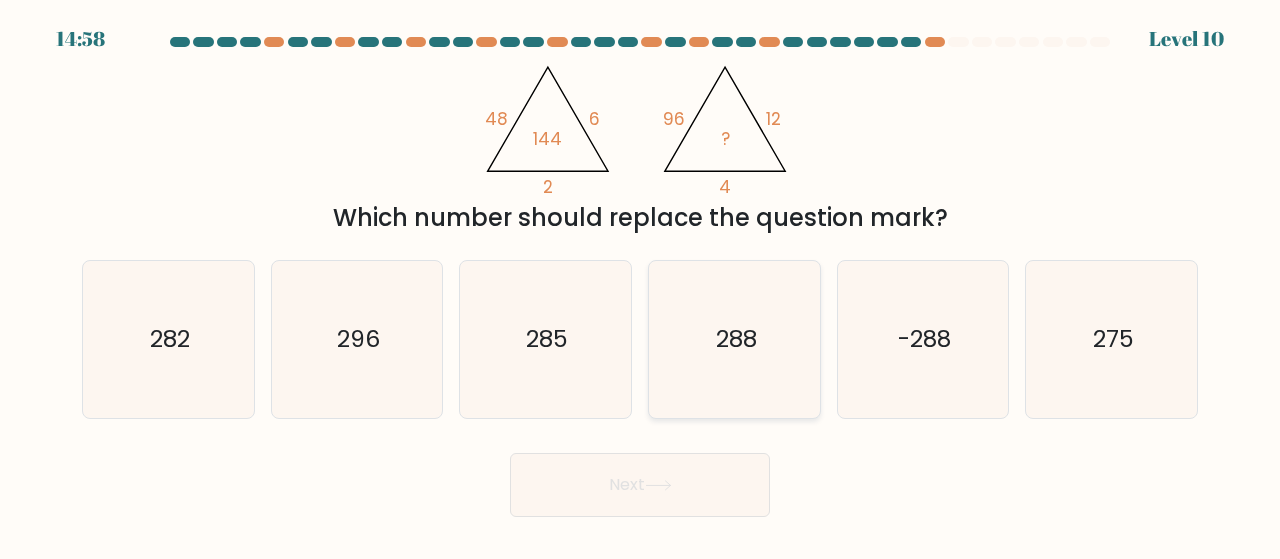 click on "288" 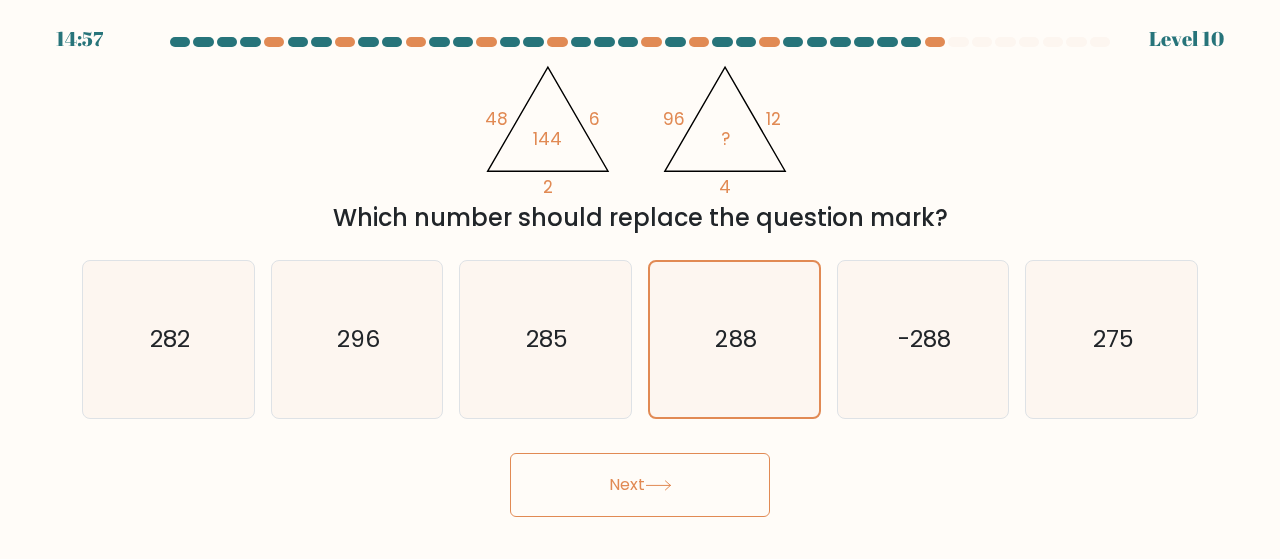 click on "Next" at bounding box center [640, 485] 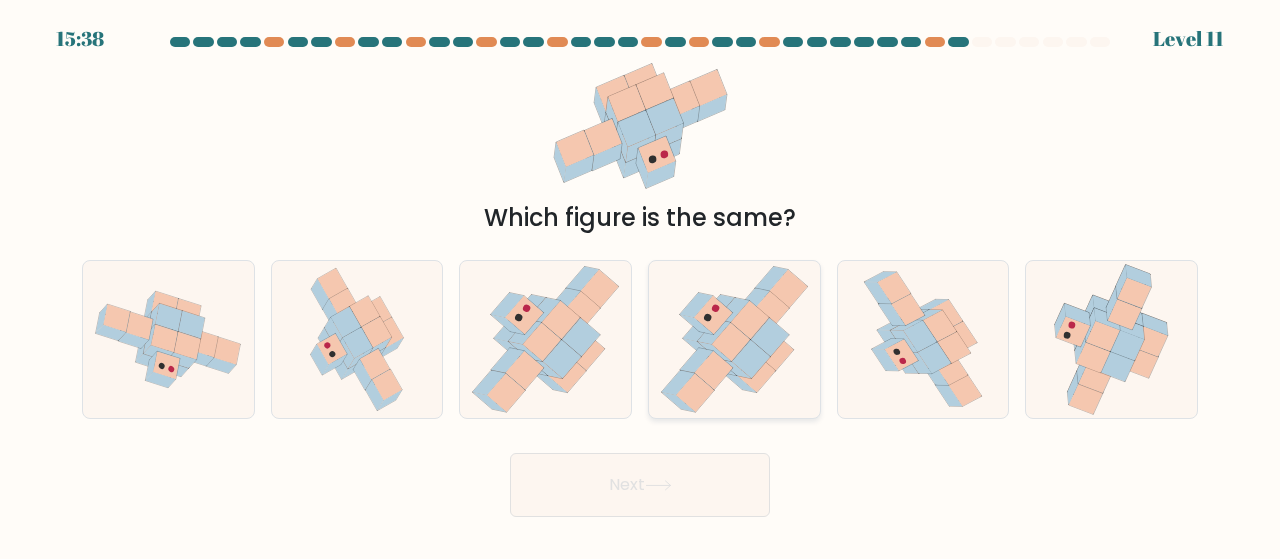 click 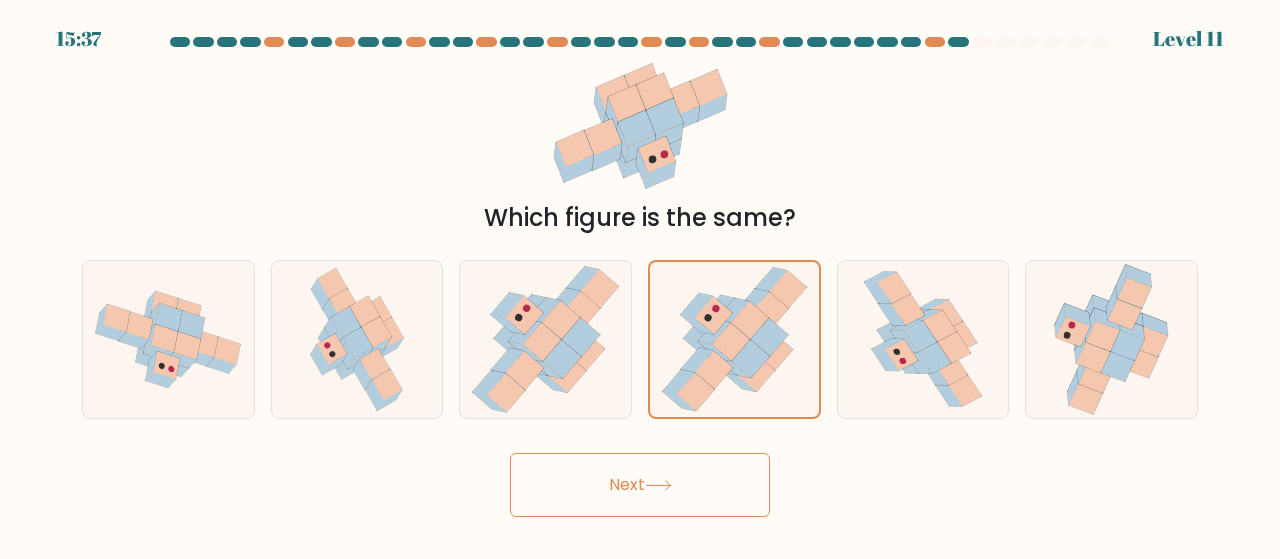 click on "Next" at bounding box center [640, 485] 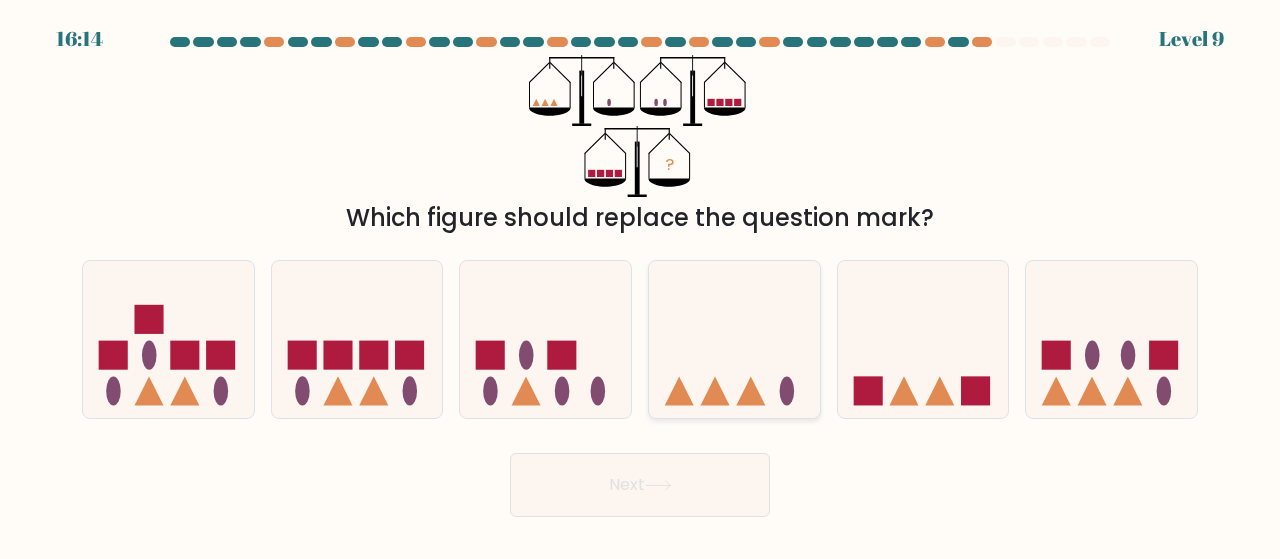 click 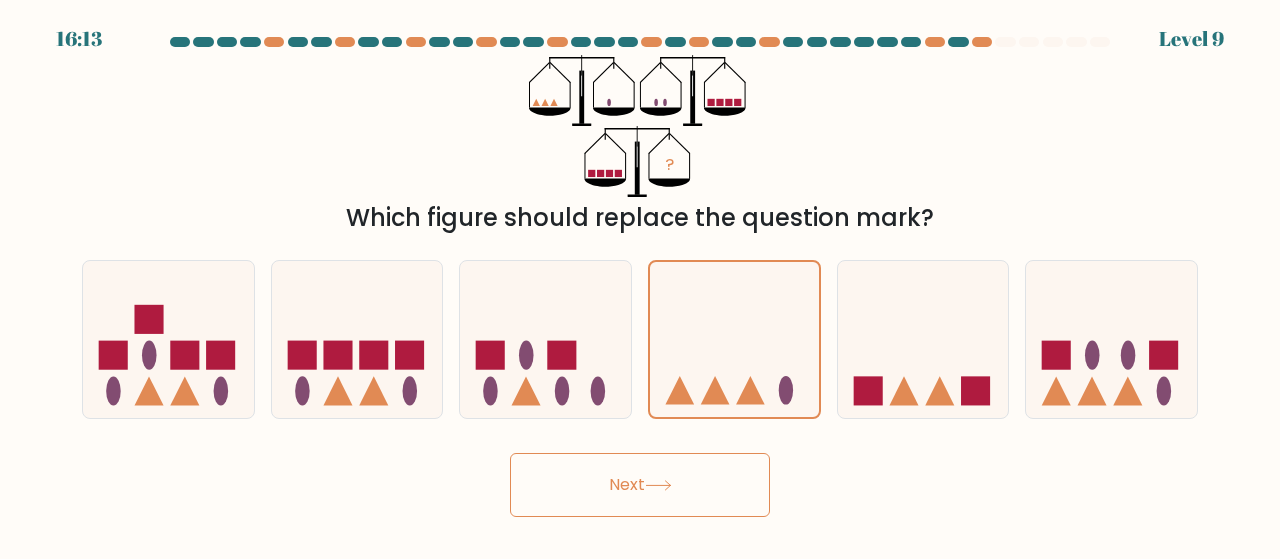 click on "Next" at bounding box center [640, 485] 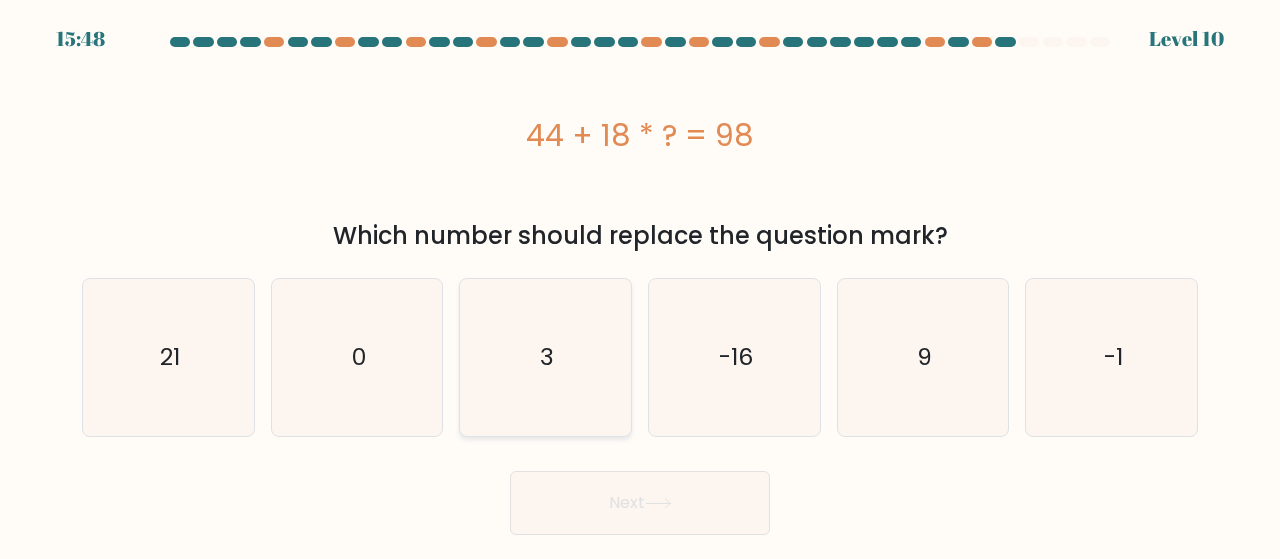 click on "3" 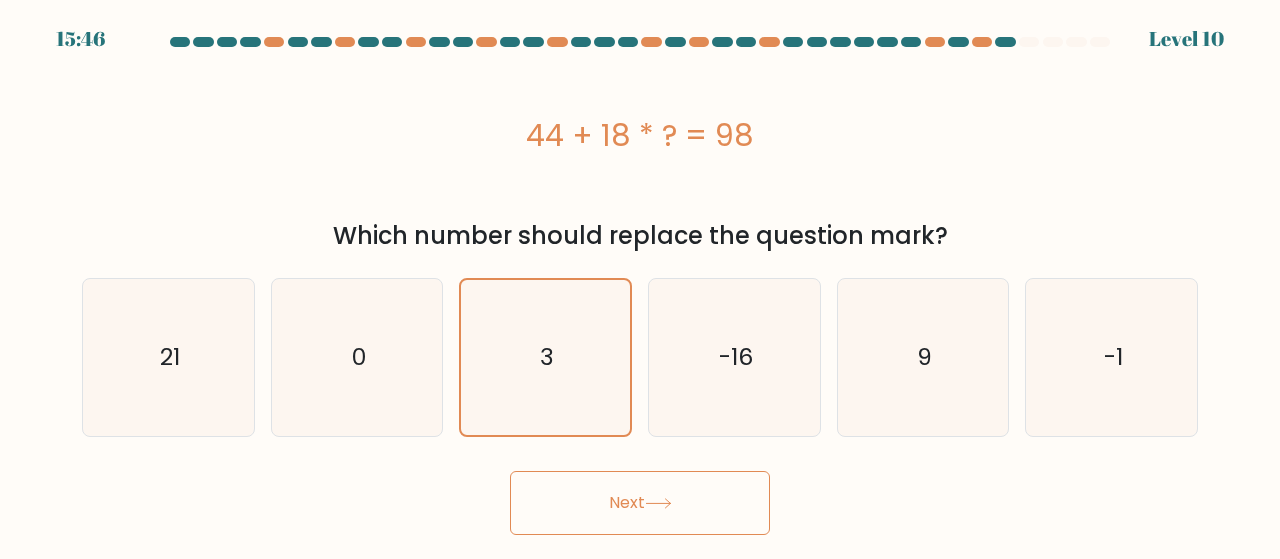 click on "Next" at bounding box center (640, 503) 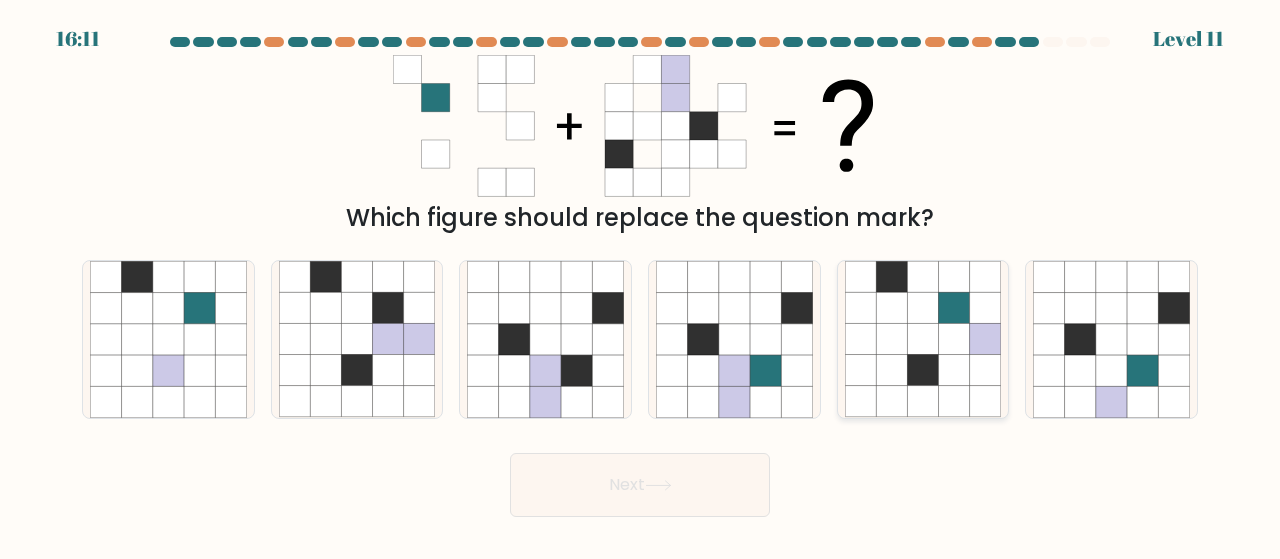 click 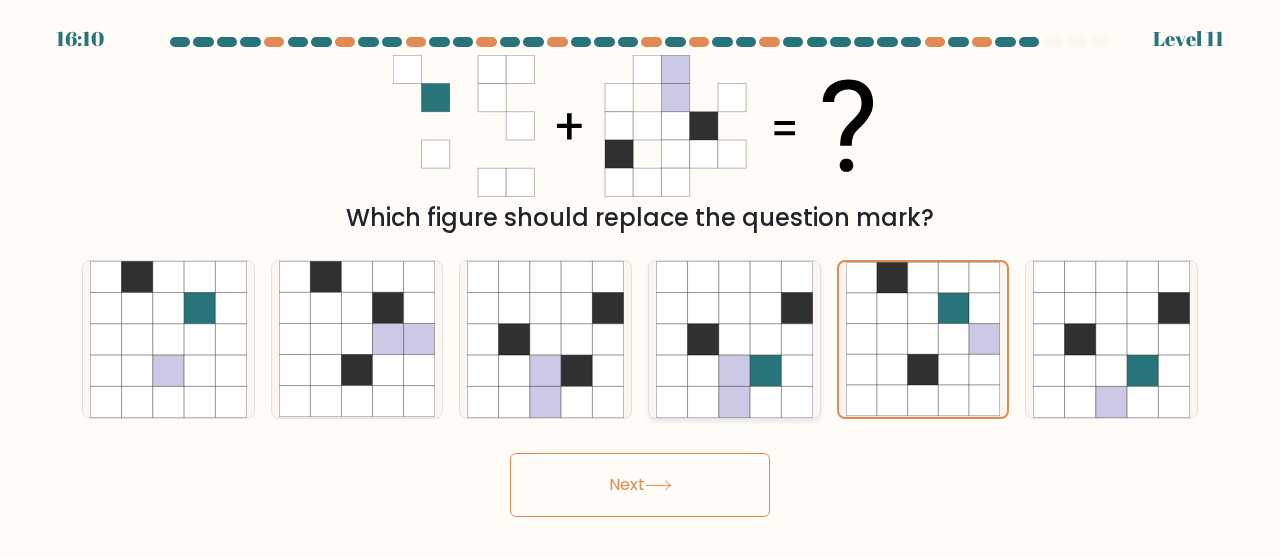 click 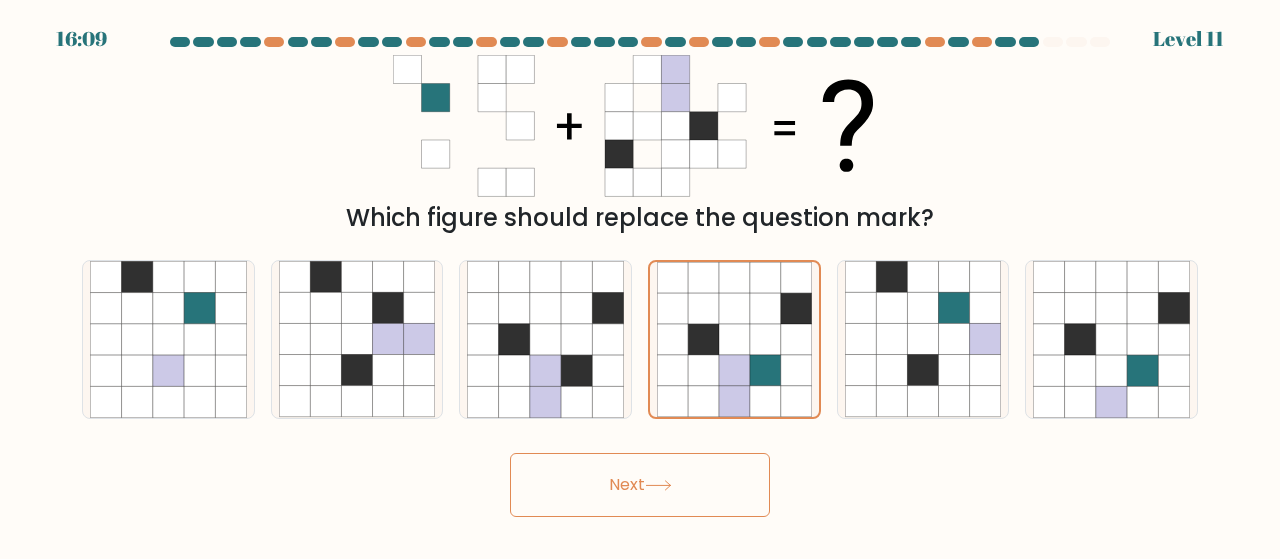 click on "Next" at bounding box center (640, 485) 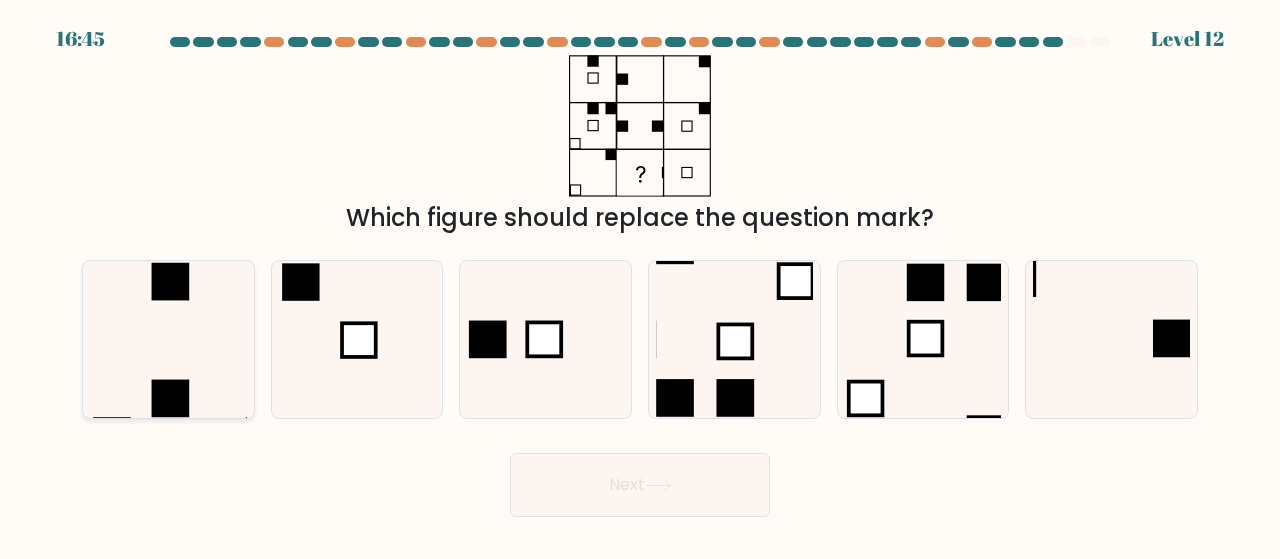 click 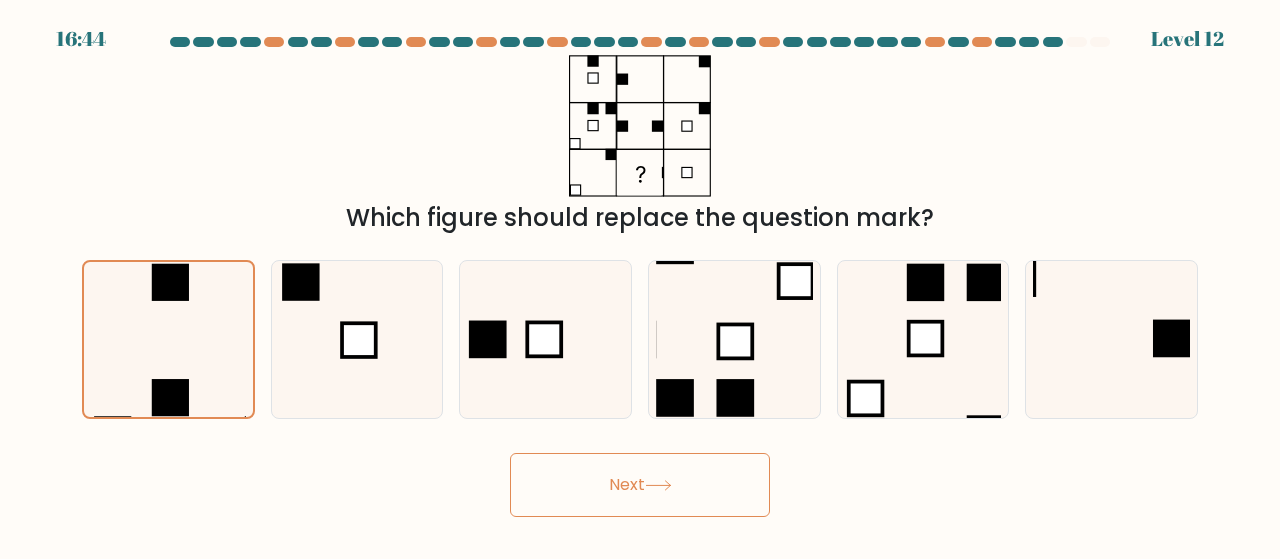 click 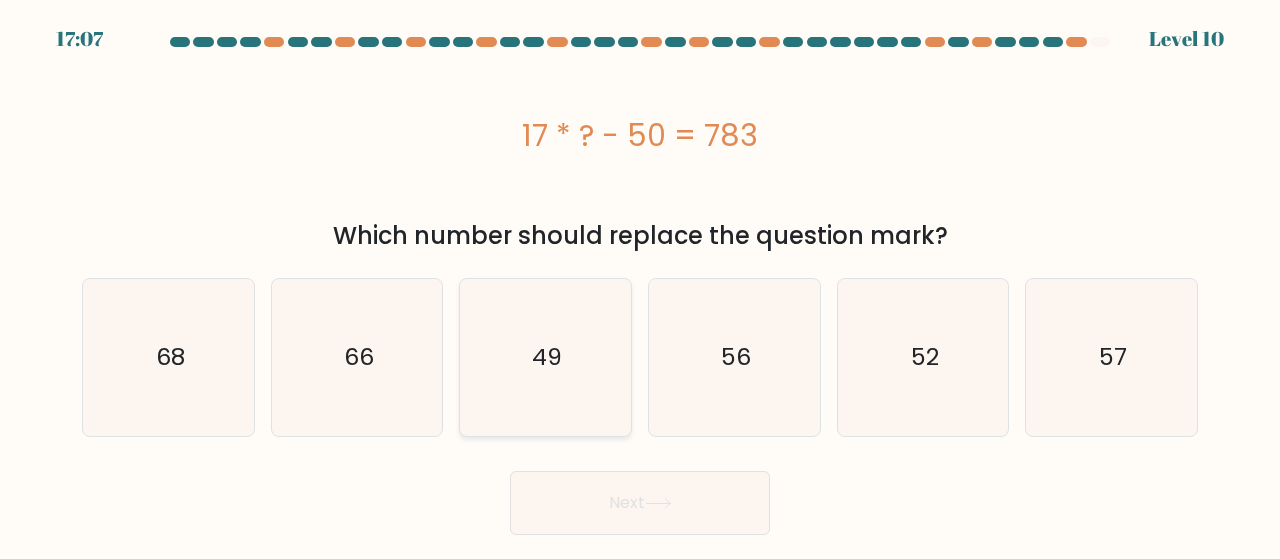 click on "49" 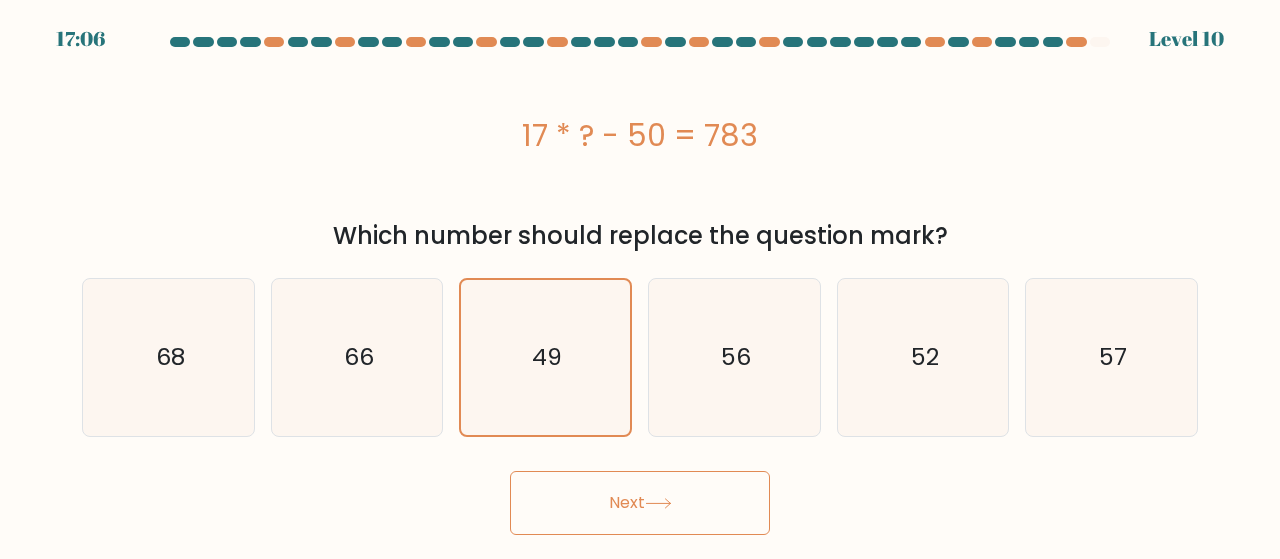 click on "Next" at bounding box center (640, 503) 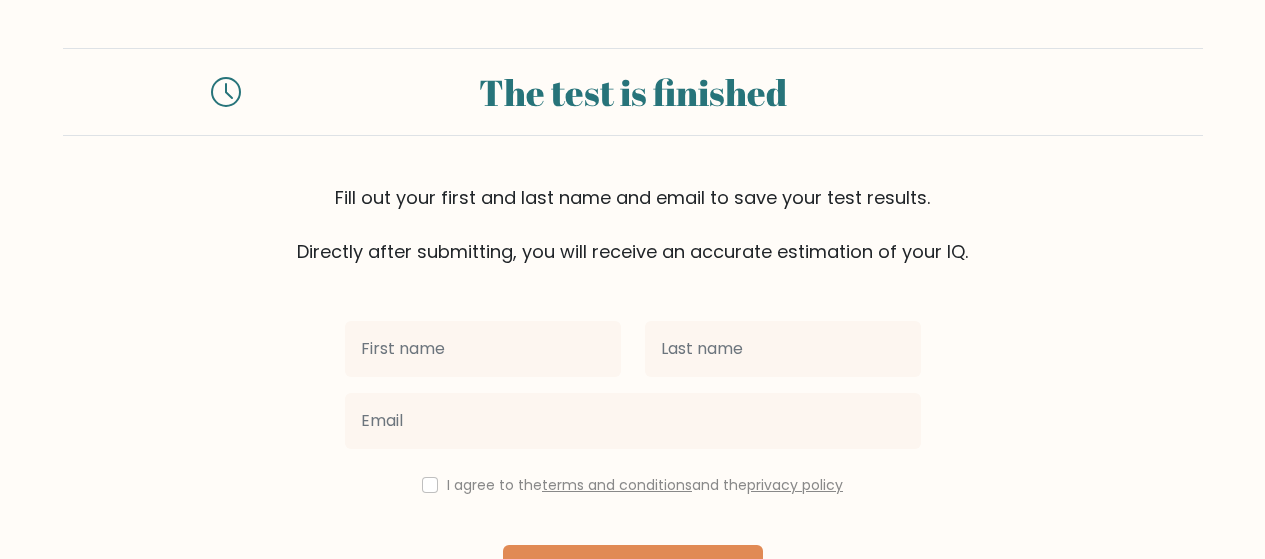 scroll, scrollTop: 0, scrollLeft: 0, axis: both 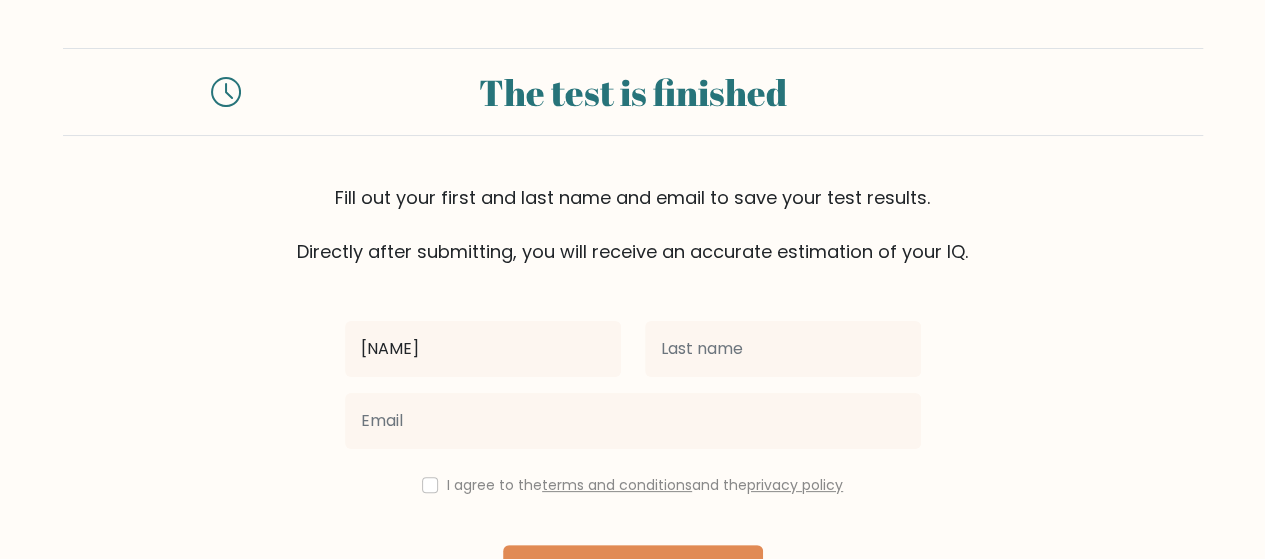 type on "[FIRST] [LAST]" 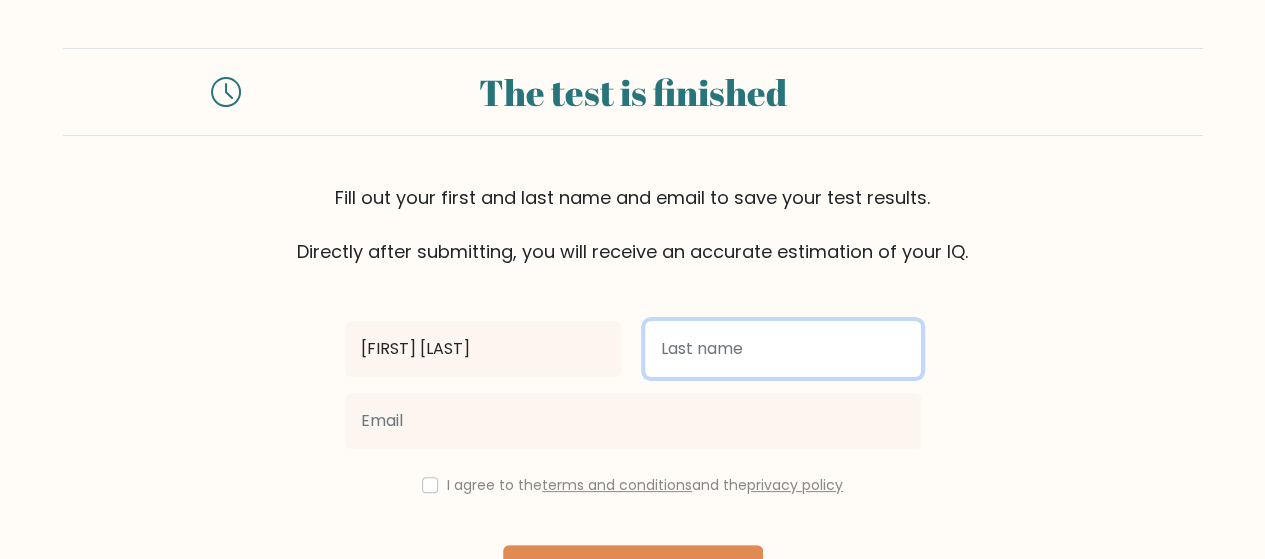 click at bounding box center (783, 349) 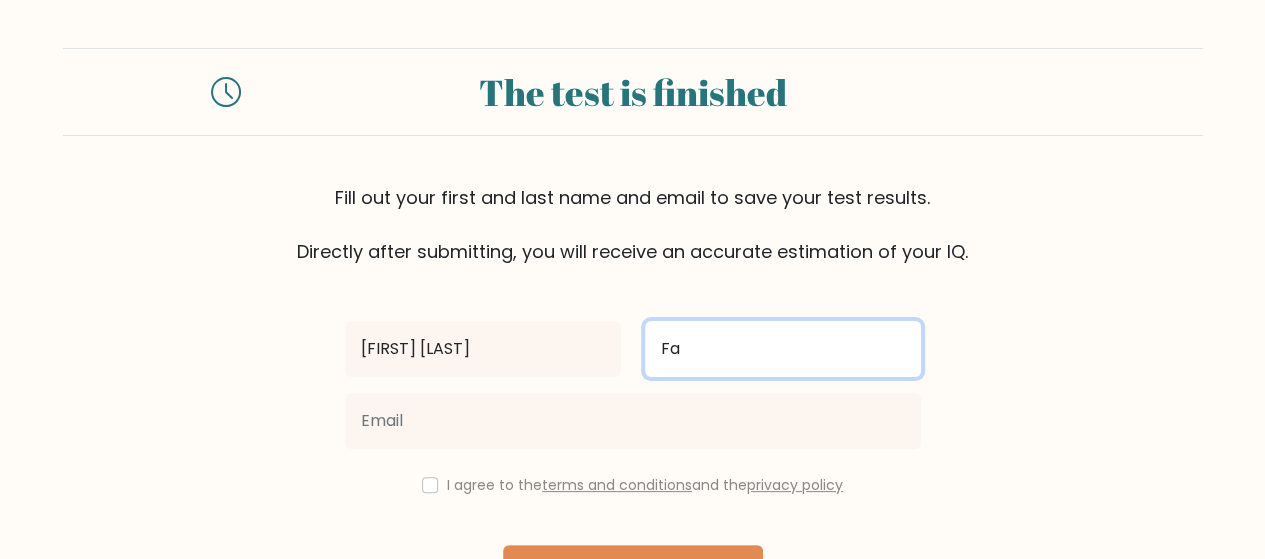 type on "Favia" 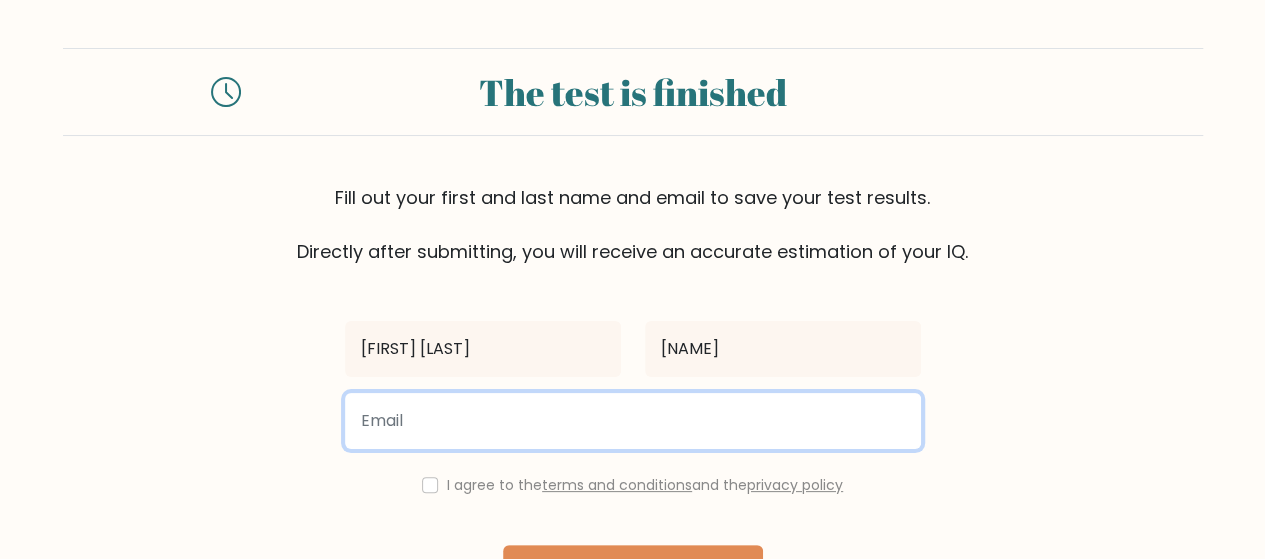 click at bounding box center [633, 421] 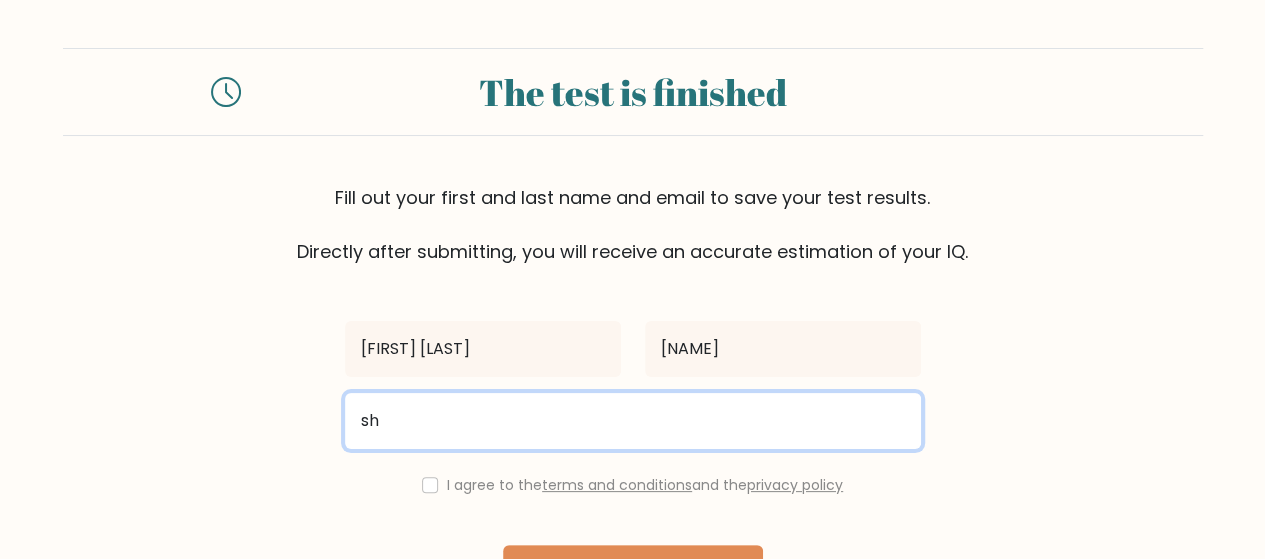 type on "sherylfavia9900@gmail.com" 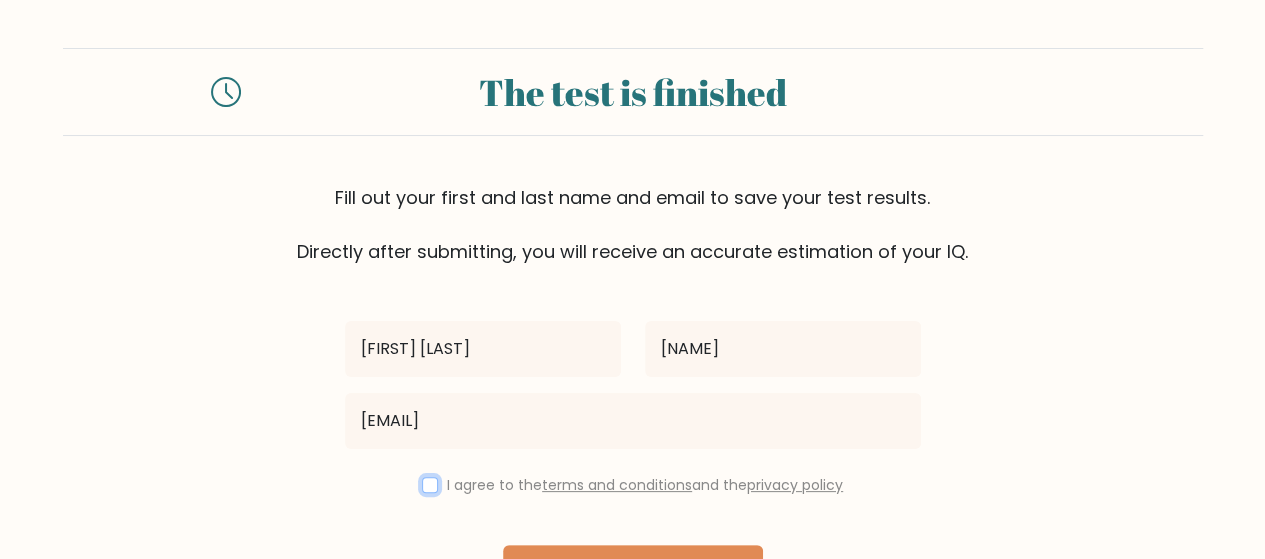 click at bounding box center (430, 485) 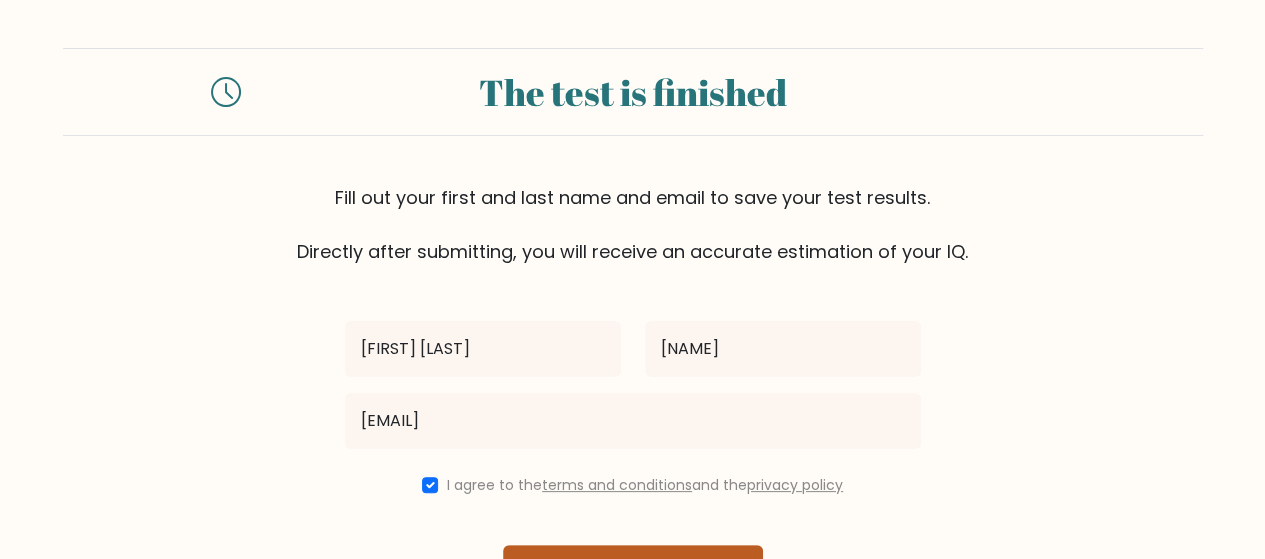 click on "Next" at bounding box center [633, 577] 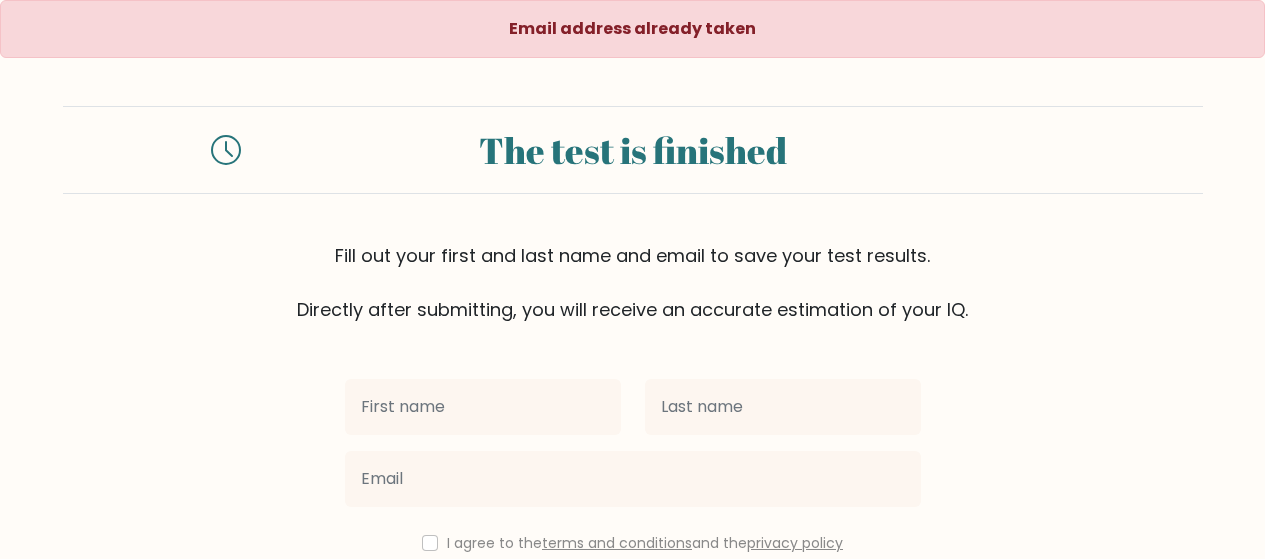 scroll, scrollTop: 0, scrollLeft: 0, axis: both 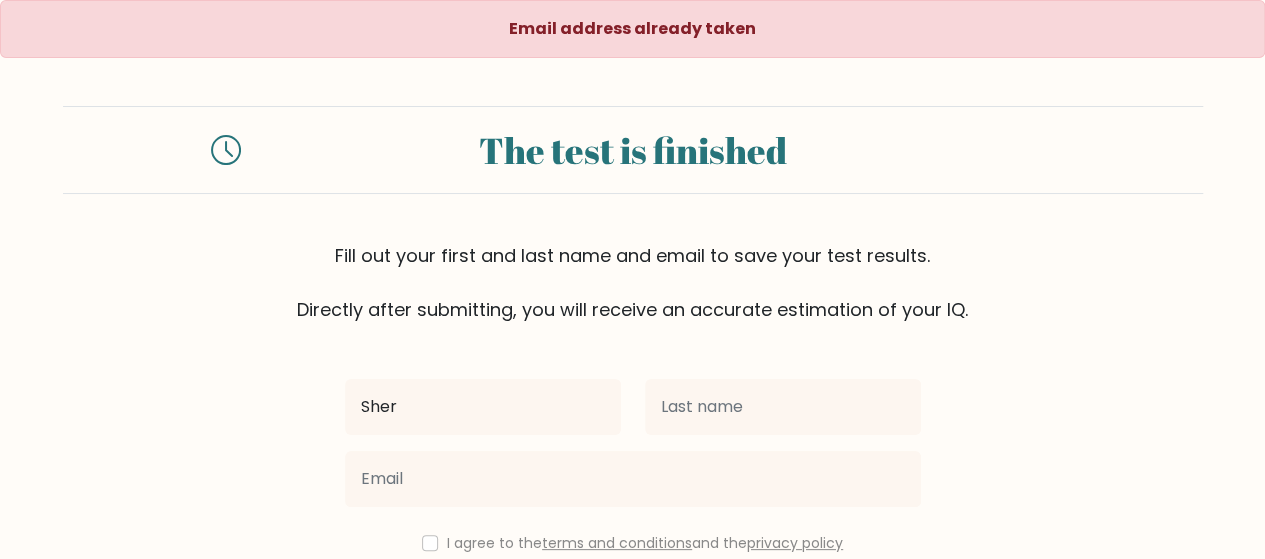 type on "[FIRST] [LAST]" 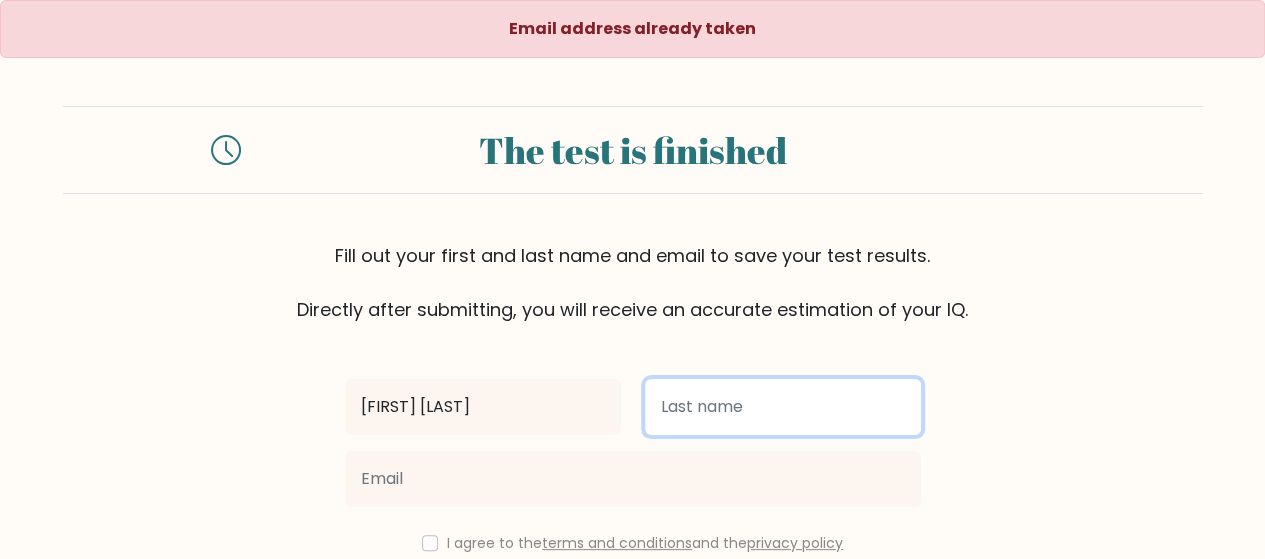 click at bounding box center [783, 407] 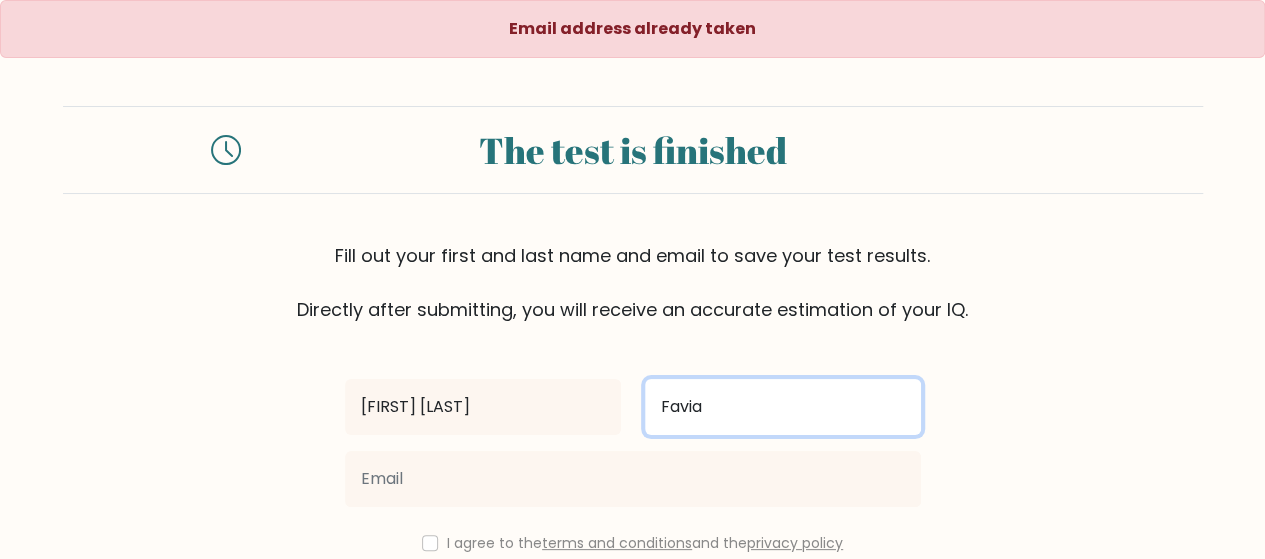 type on "[NAME]" 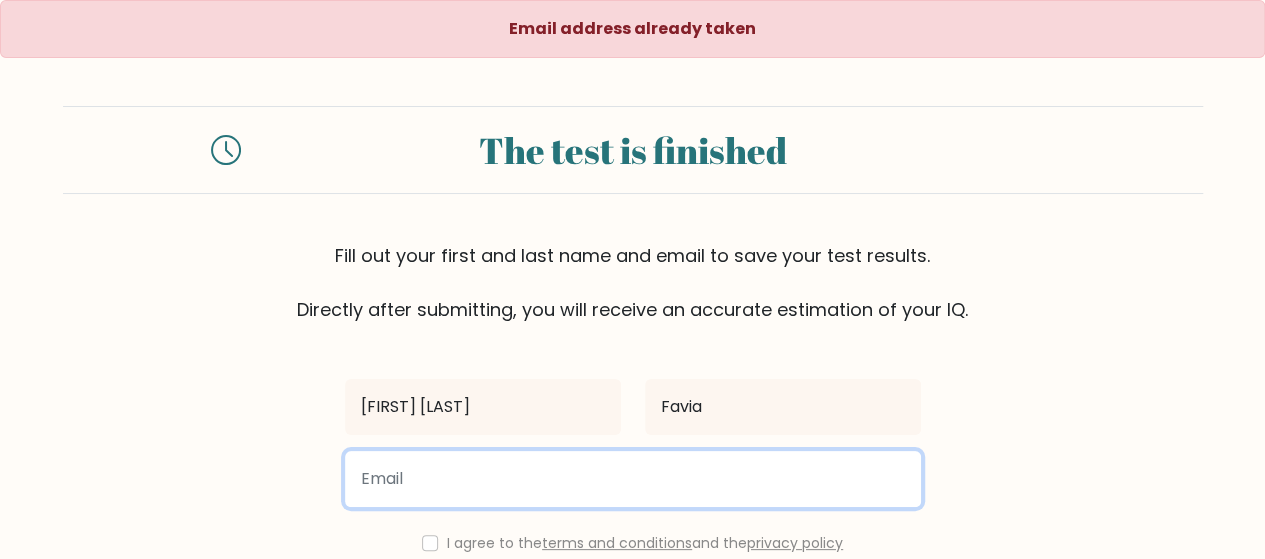click at bounding box center (633, 479) 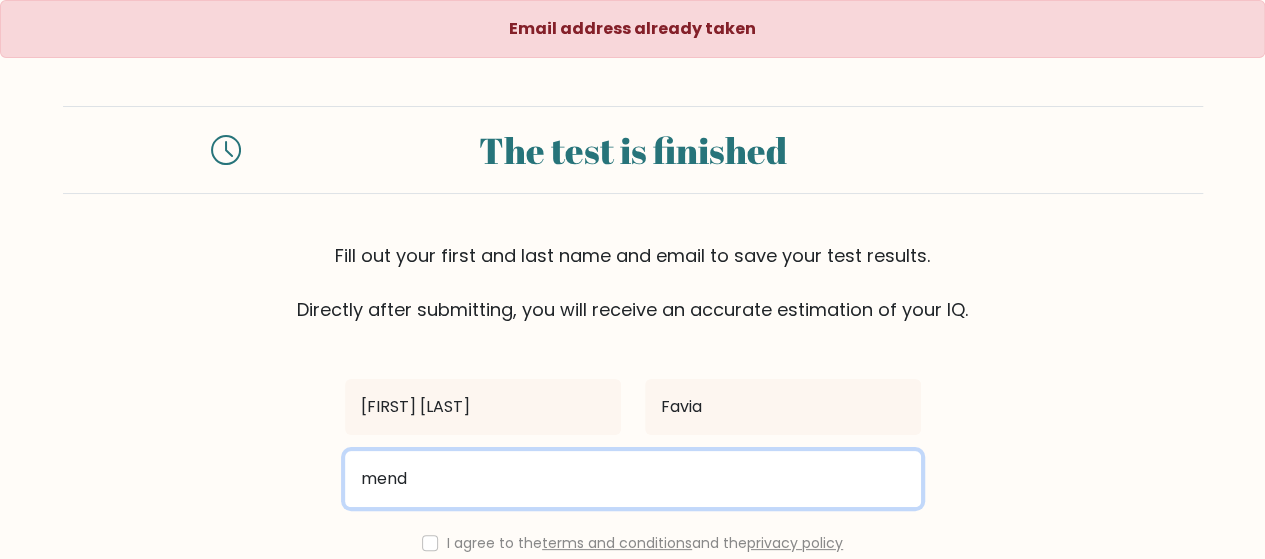 type on "mendiolafavia9900@gmail.com" 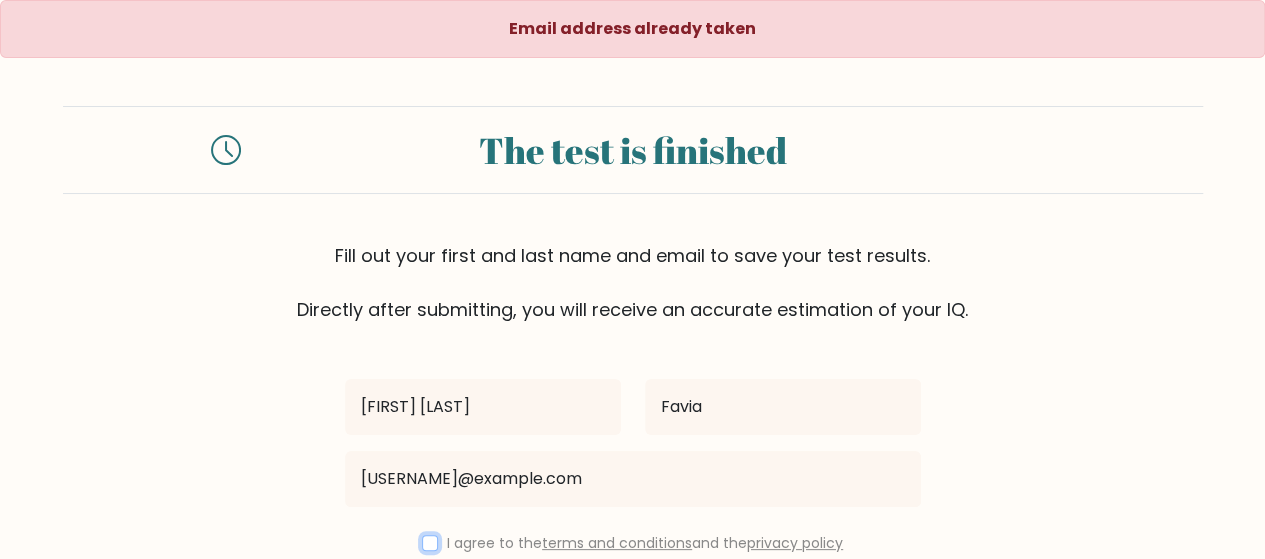 click at bounding box center (430, 543) 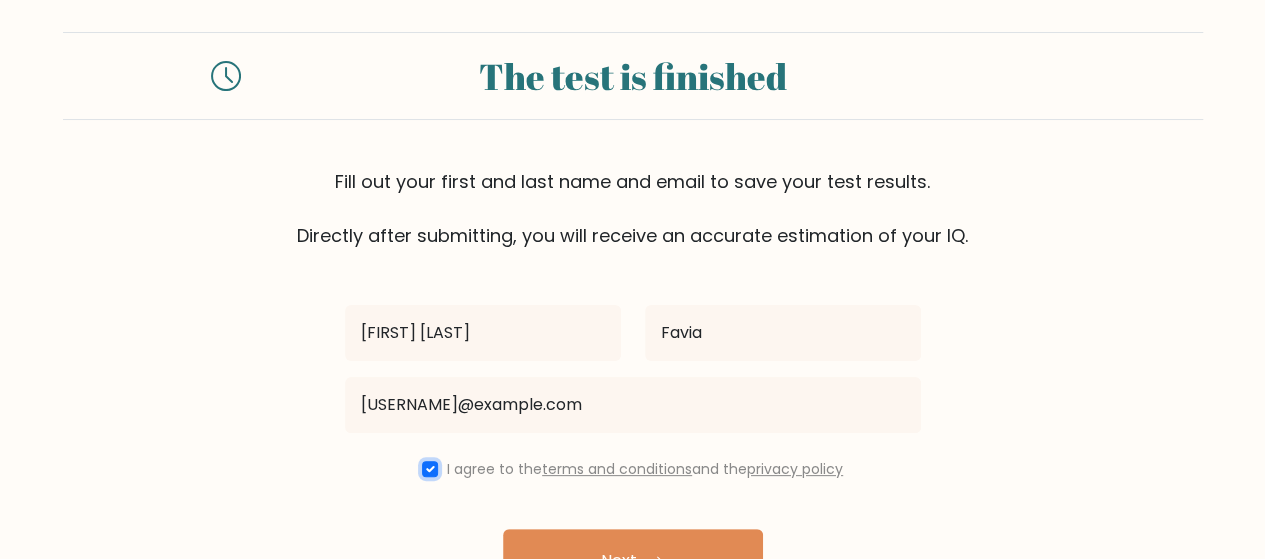scroll, scrollTop: 178, scrollLeft: 0, axis: vertical 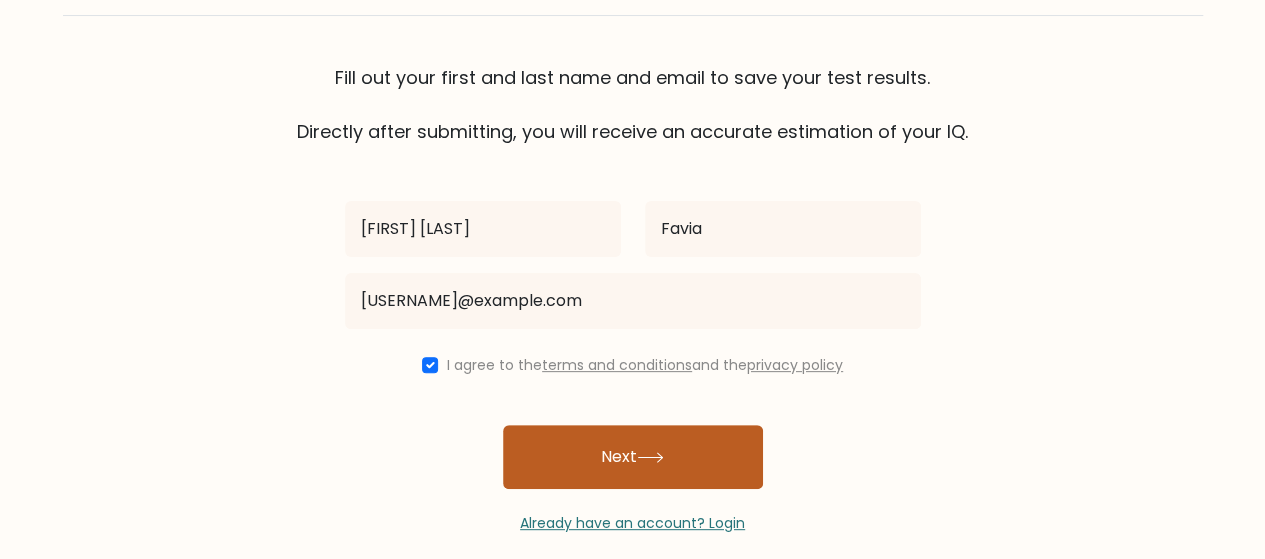 click on "Next" at bounding box center (633, 457) 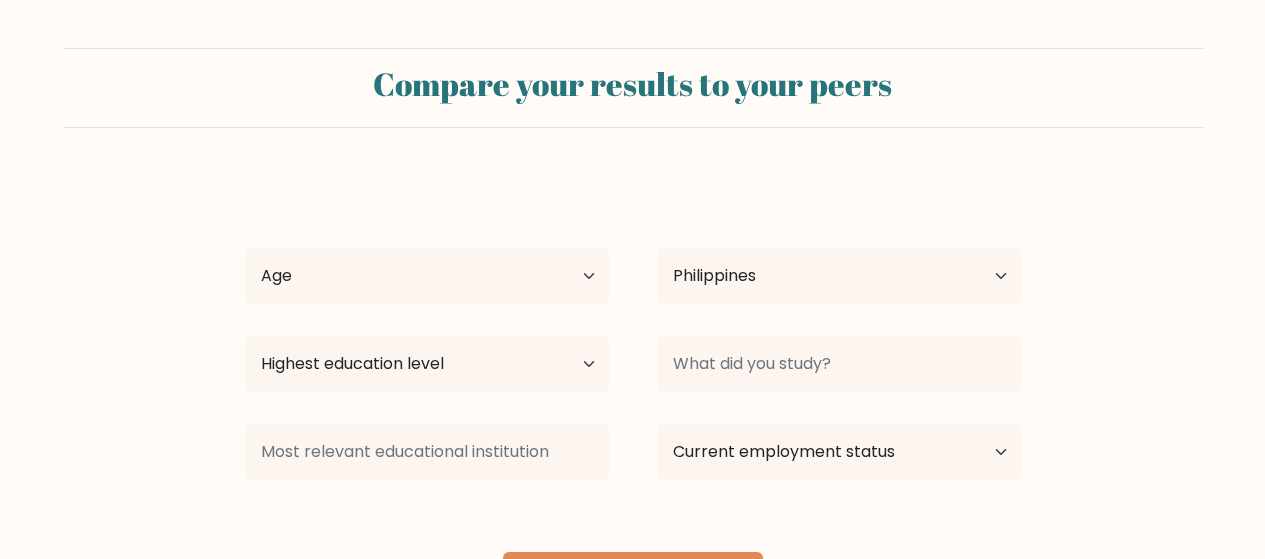 select on "PH" 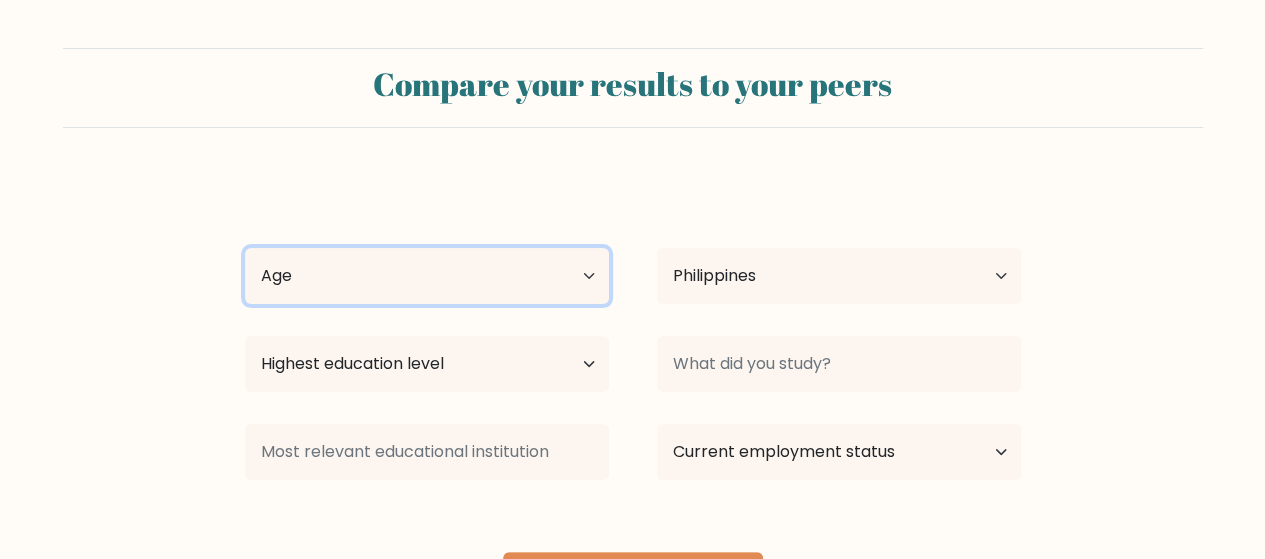 click on "Age
Under 18 years old
18-24 years old
25-34 years old
35-44 years old
45-54 years old
55-64 years old
65 years old and above" at bounding box center (427, 276) 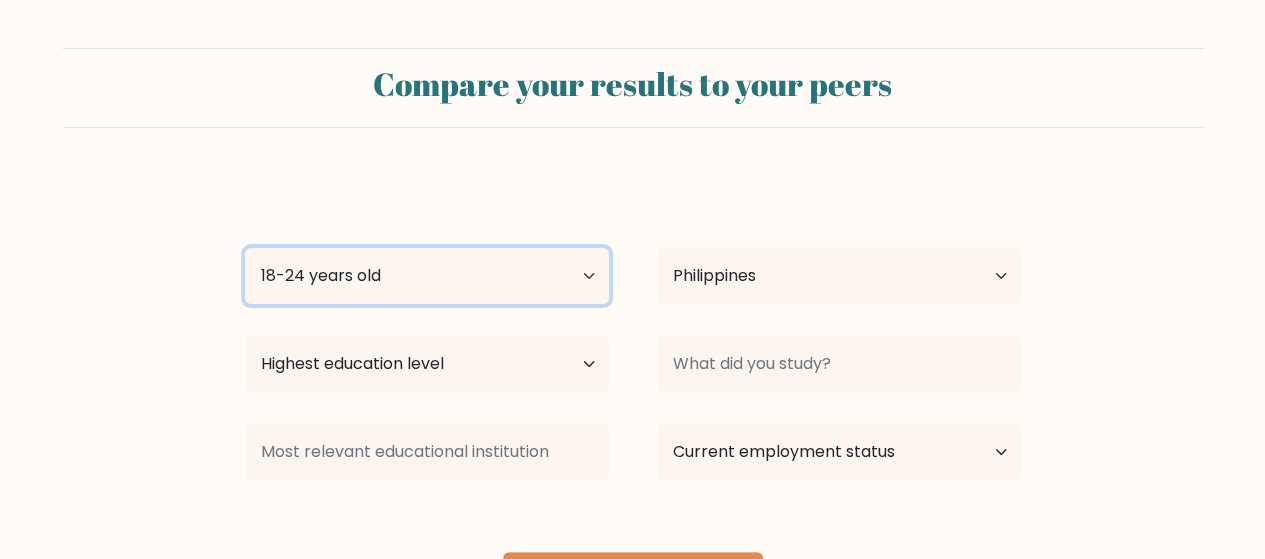 click on "Age
Under 18 years old
18-24 years old
25-34 years old
35-44 years old
45-54 years old
55-64 years old
65 years old and above" at bounding box center [427, 276] 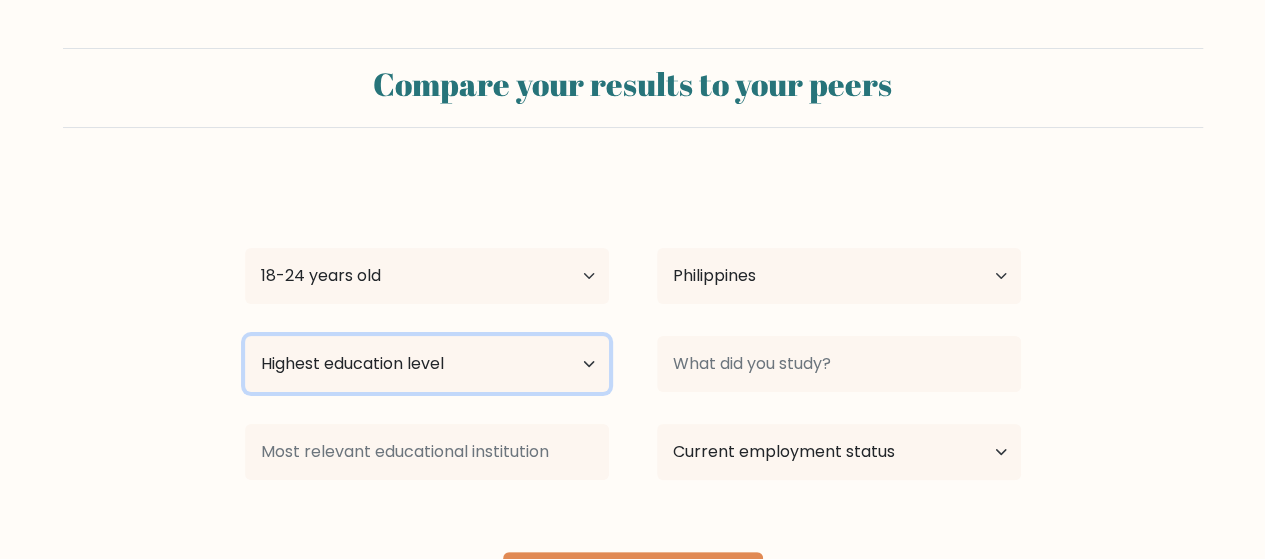 click on "Highest education level
No schooling
Primary
Lower Secondary
Upper Secondary
Occupation Specific
Bachelor's degree
Master's degree
Doctoral degree" at bounding box center [427, 364] 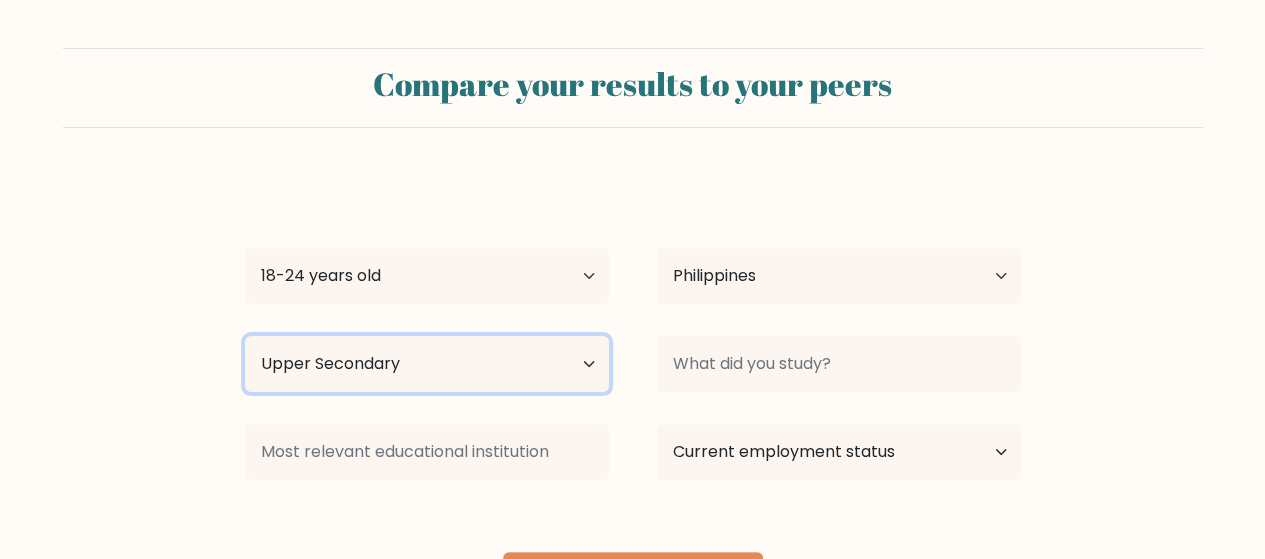 click on "Highest education level
No schooling
Primary
Lower Secondary
Upper Secondary
Occupation Specific
Bachelor's degree
Master's degree
Doctoral degree" at bounding box center (427, 364) 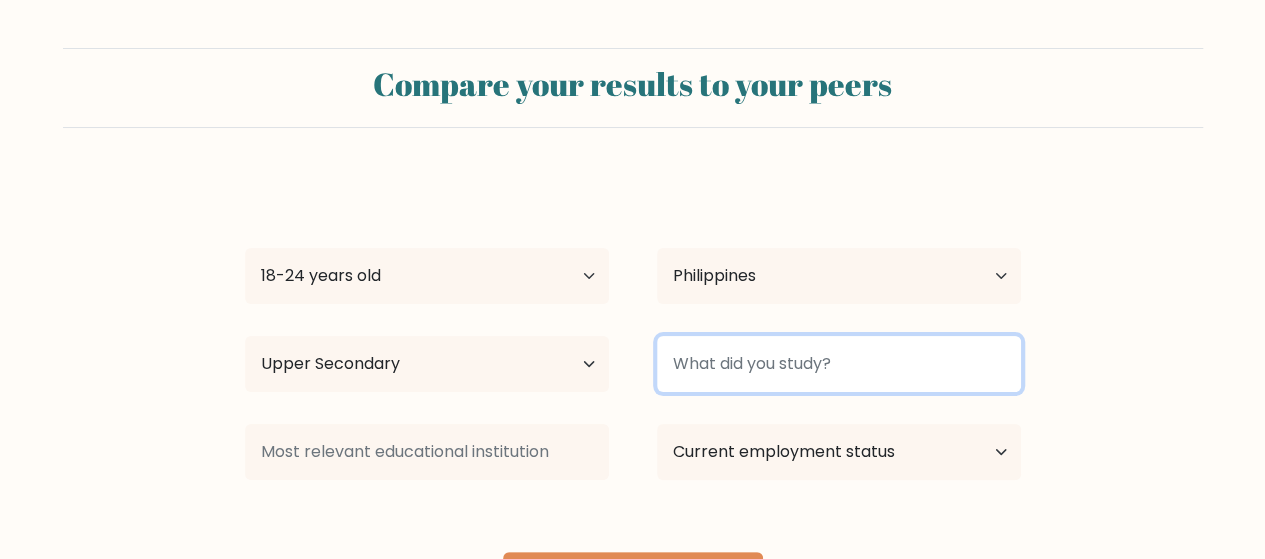 click at bounding box center [839, 364] 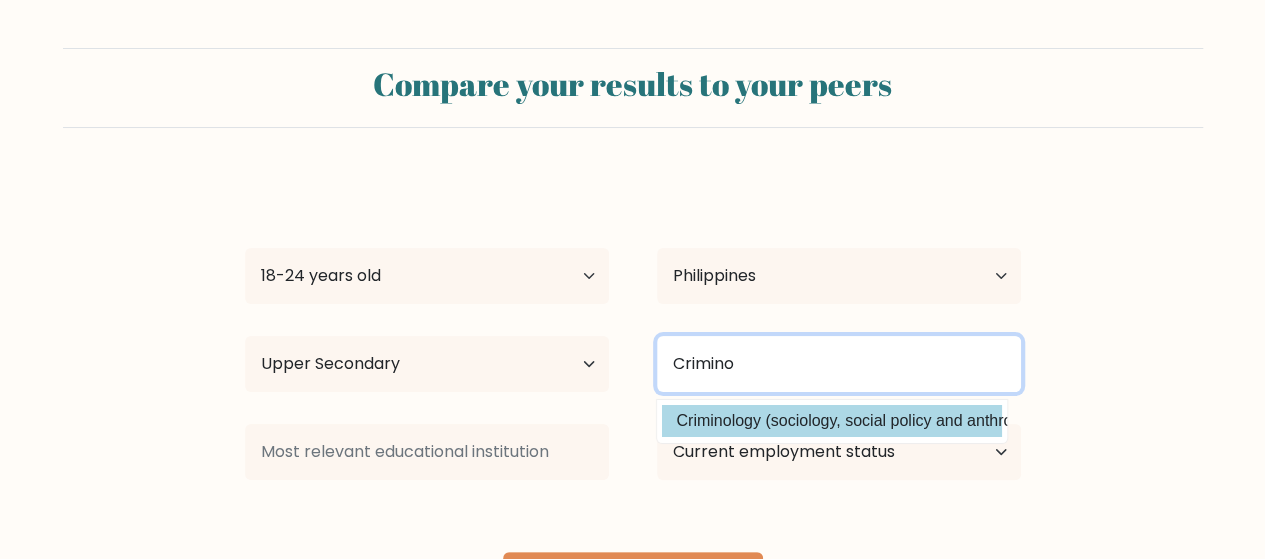 type on "Crimino" 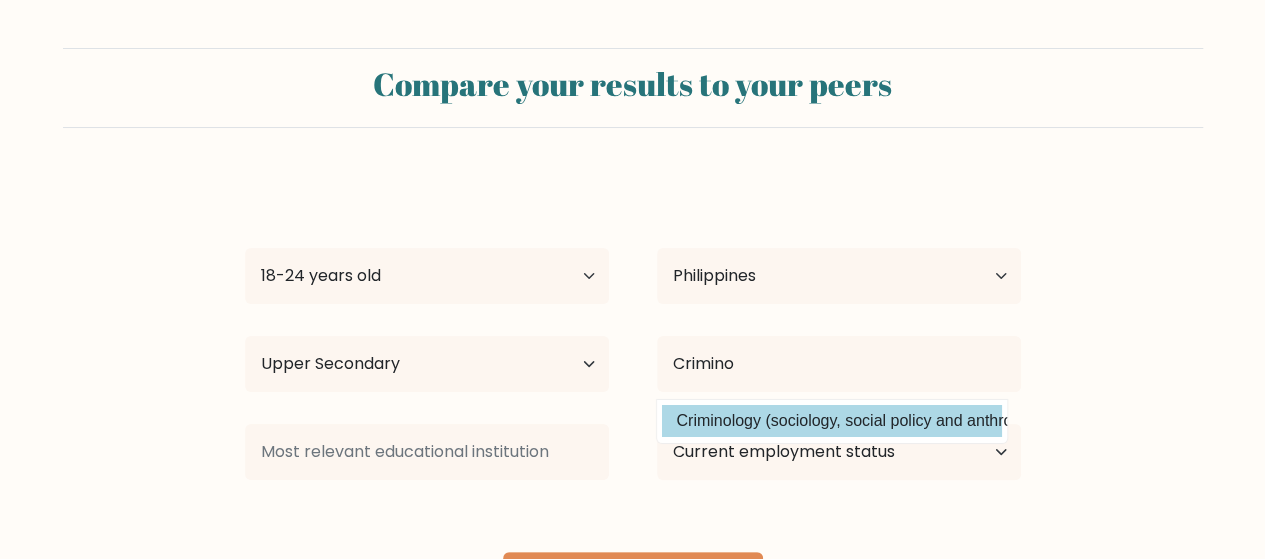 click on "Sheryl Mae
[LAST]
Age
Under 18 years old
18-24 years old
25-34 years old
35-44 years old
45-54 years old
55-64 years old
65 years old and above
Country
Afghanistan
Albania
Algeria
American Samoa
Andorra
Angola
Anguilla
Antarctica
Antigua and Barbuda
Argentina
Armenia
Aruba
Australia
Austria
Azerbaijan
Bahamas
Bahrain
Bangladesh
Barbados
Belarus
Belgium
Belize
Benin
Bermuda
Bhutan
Bolivia
Bonaire, Sint Eustatius and Saba
Bosnia and Herzegovina
Botswana
Bouvet Island
Brazil
Brunei" at bounding box center (633, 396) 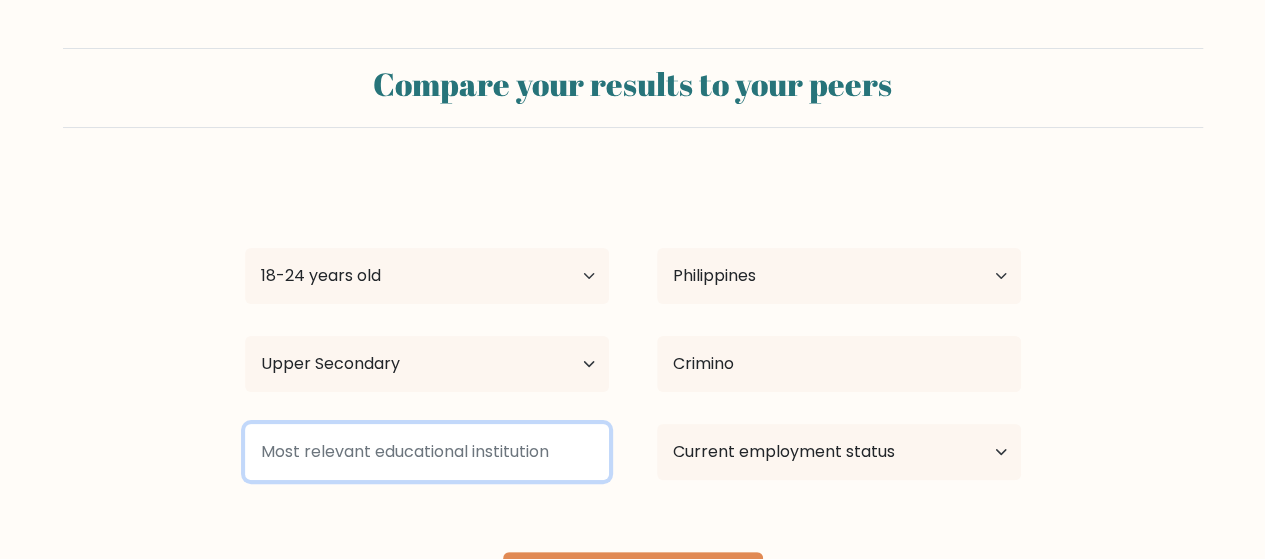 click at bounding box center [427, 452] 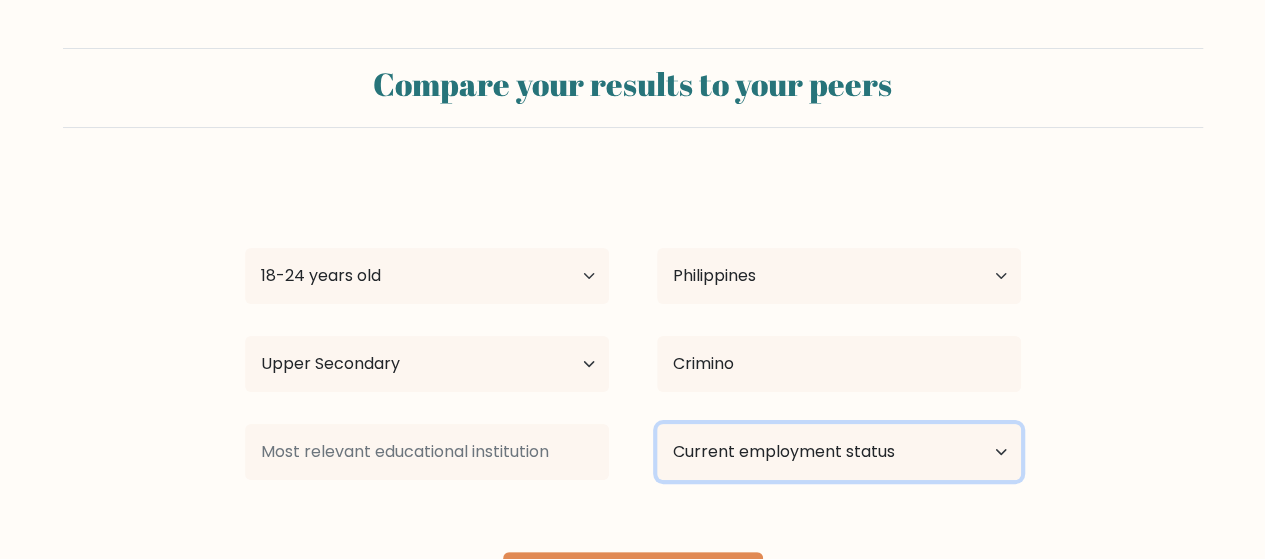 click on "Current employment status
Employed
Student
Retired
Other / prefer not to answer" at bounding box center [839, 452] 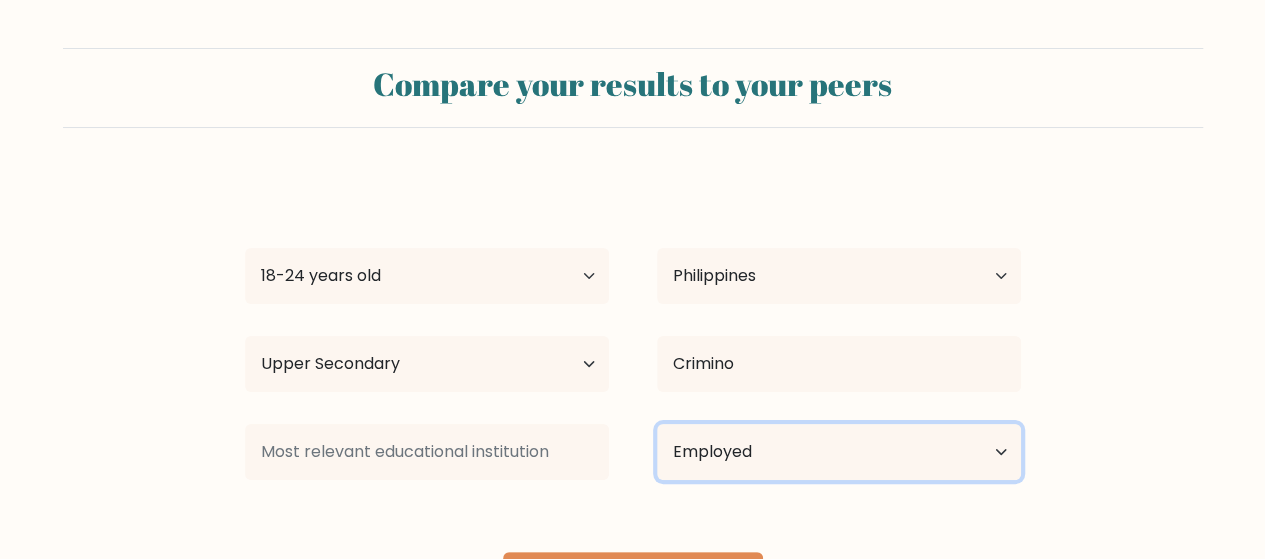 click on "Current employment status
Employed
Student
Retired
Other / prefer not to answer" at bounding box center (839, 452) 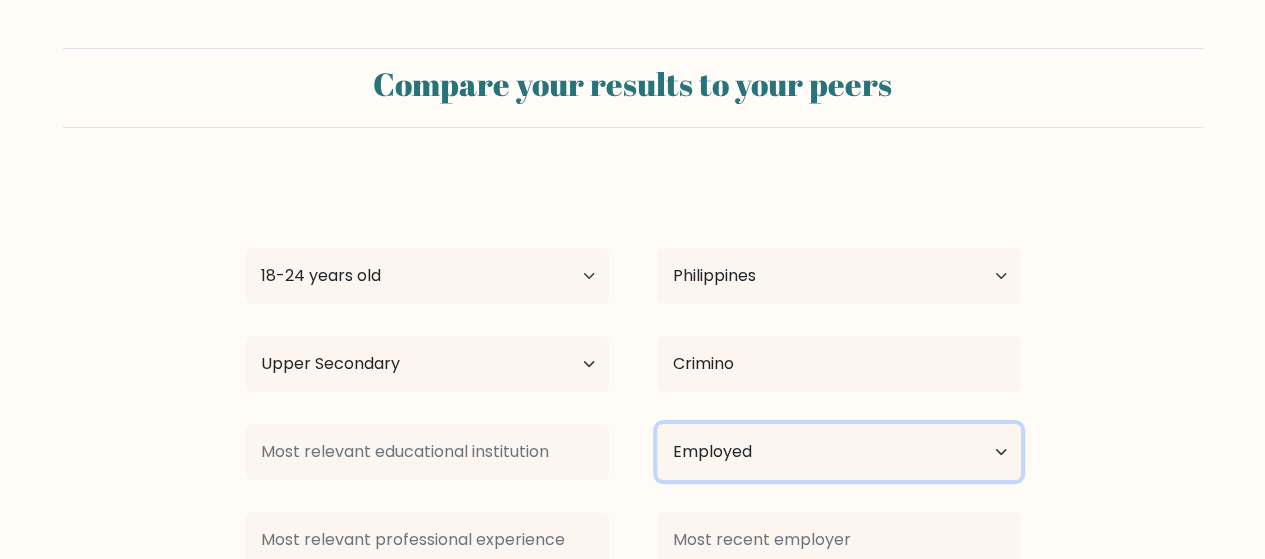 click on "Current employment status
Employed
Student
Retired
Other / prefer not to answer" at bounding box center [839, 452] 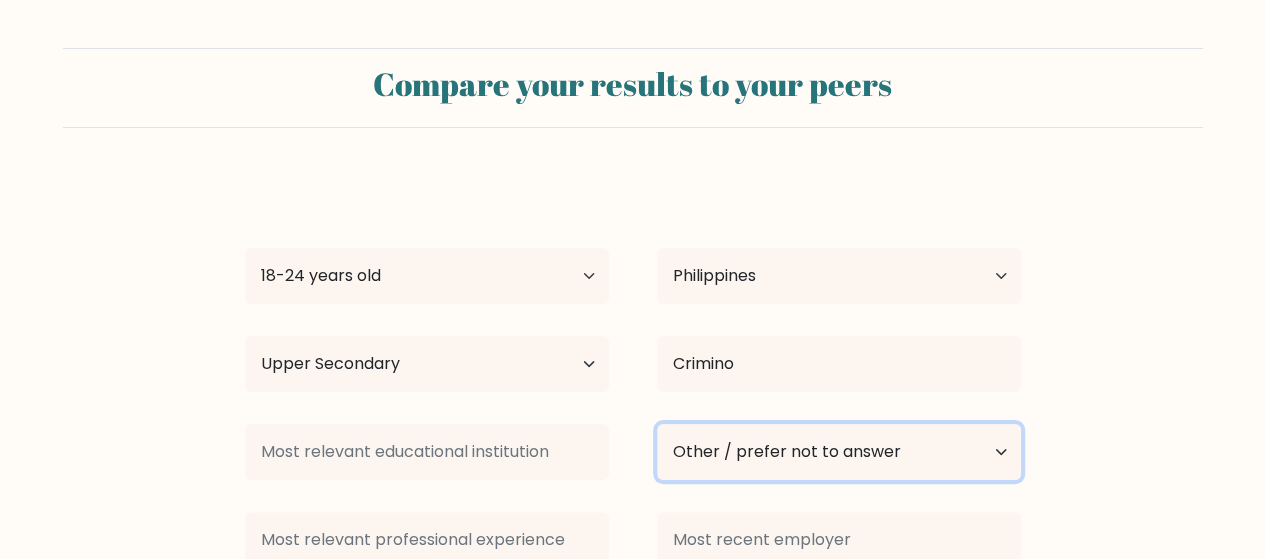 click on "Current employment status
Employed
Student
Retired
Other / prefer not to answer" at bounding box center [839, 452] 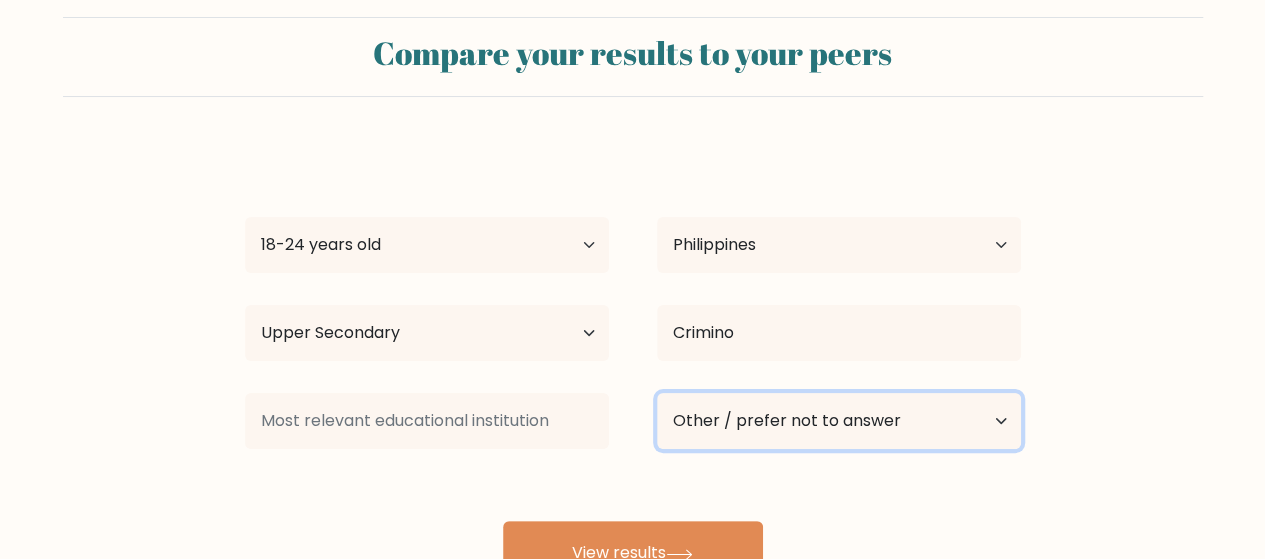 scroll, scrollTop: 51, scrollLeft: 0, axis: vertical 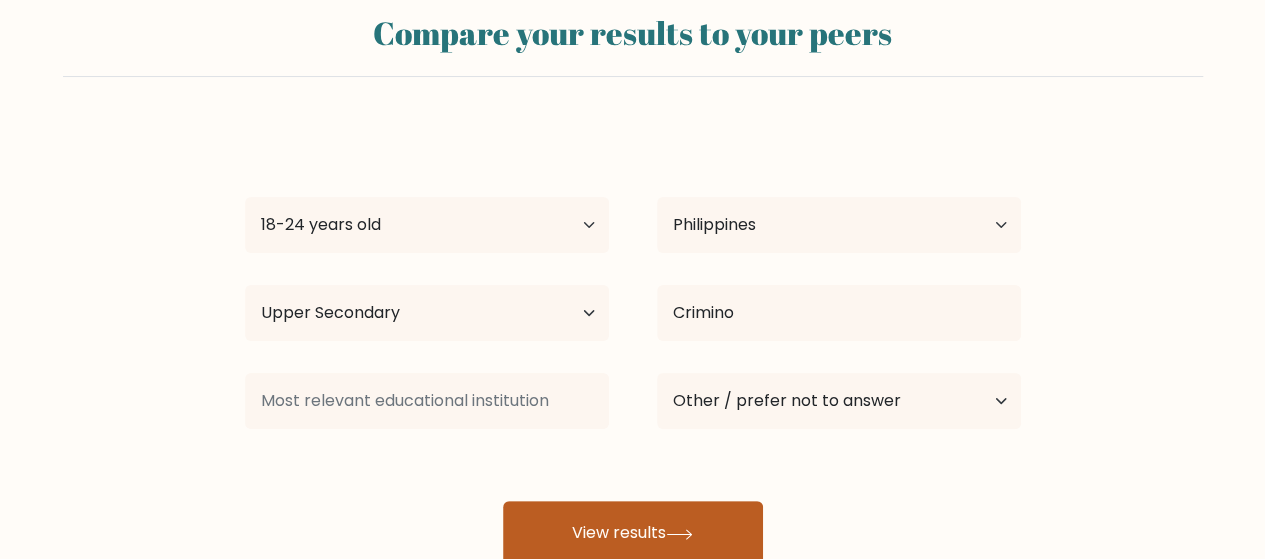 click on "View results" at bounding box center (633, 533) 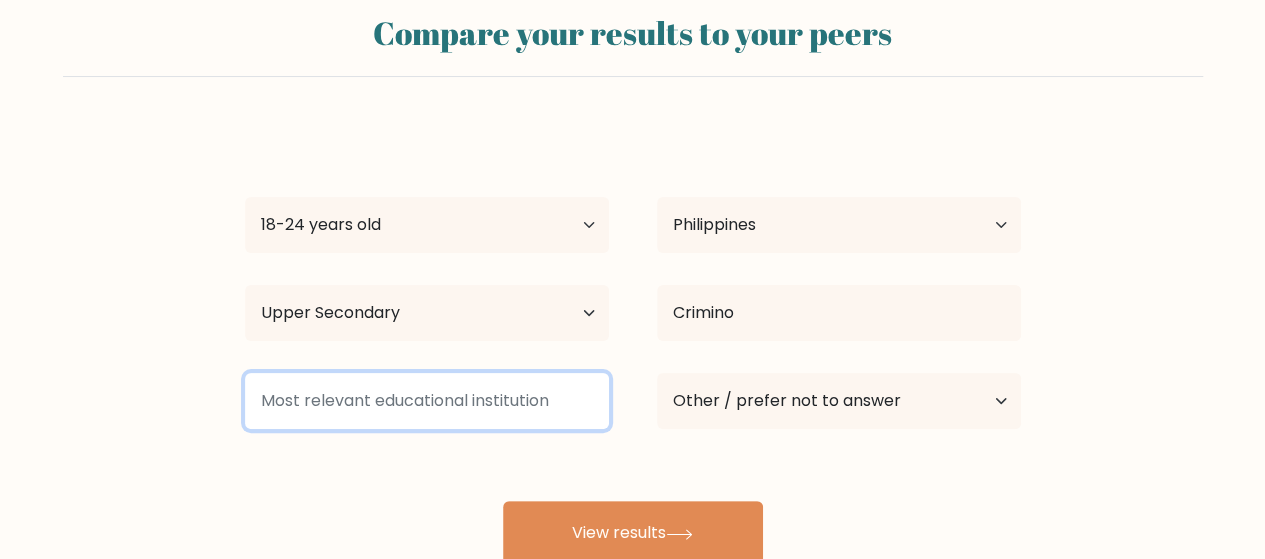 click at bounding box center [427, 401] 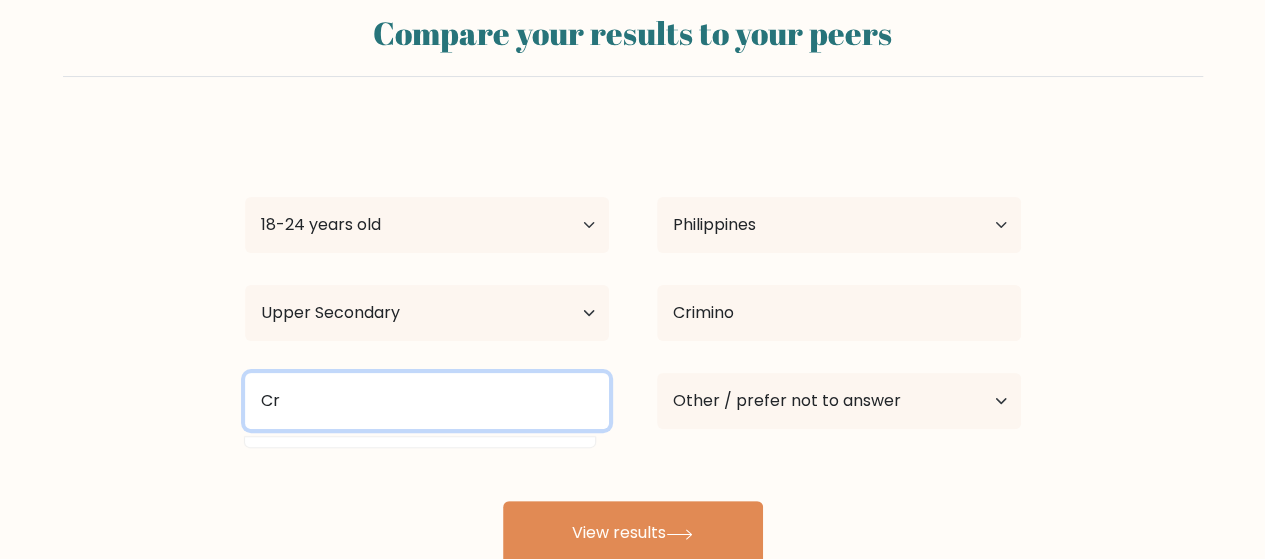 type on "C" 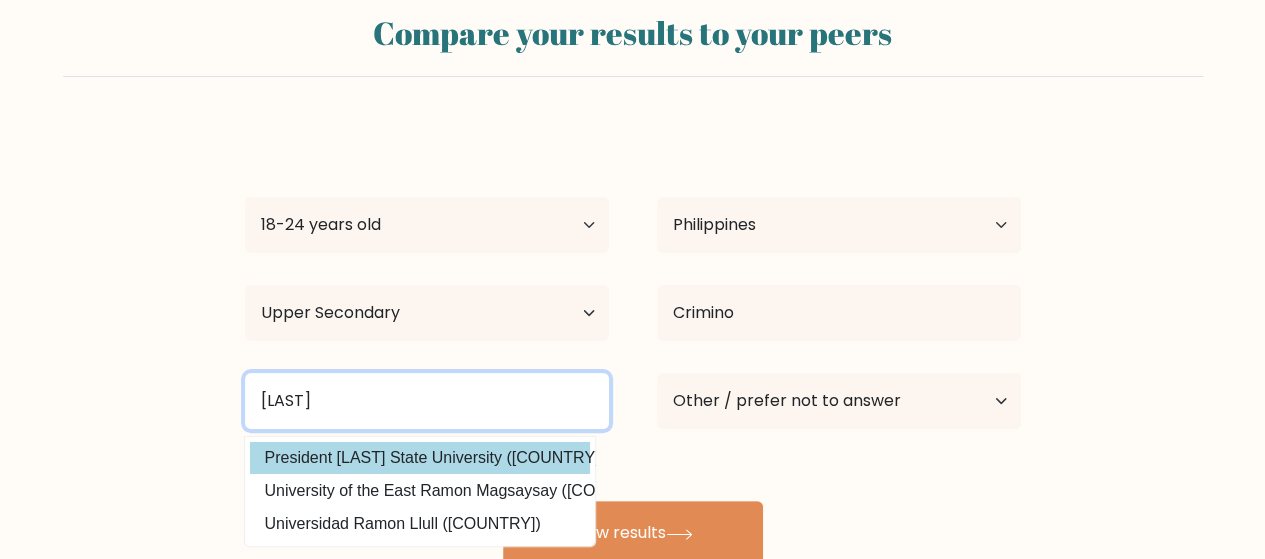type on "Ramon Magsay" 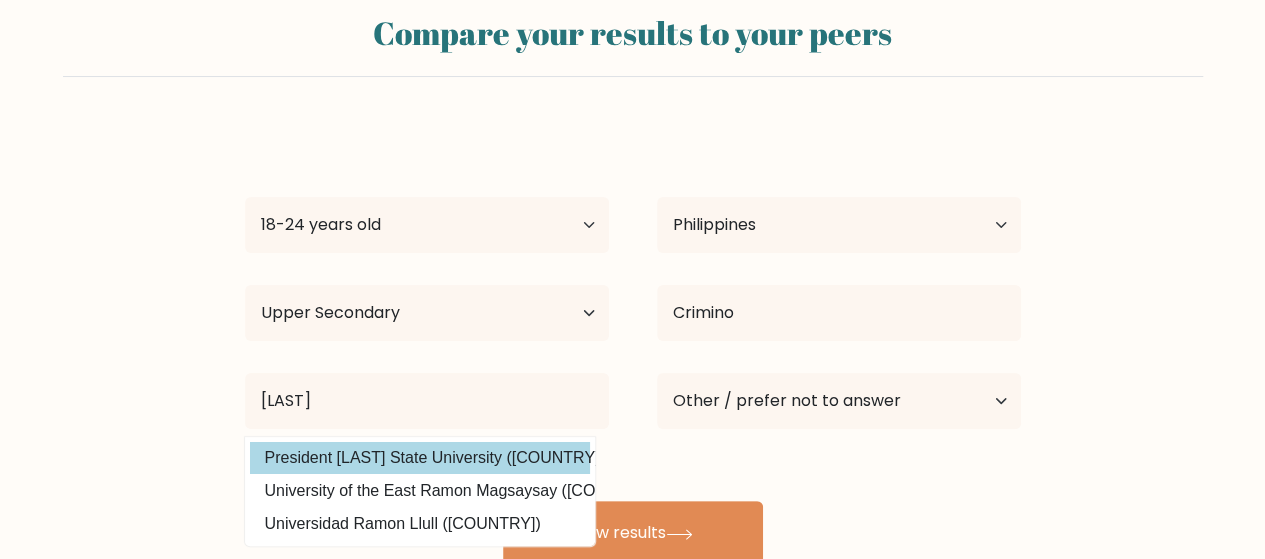 click on "Sheryl Mae
Favia
Age
Under 18 years old
18-24 years old
25-34 years old
35-44 years old
45-54 years old
55-64 years old
65 years old and above
Country
Afghanistan
Albania
Algeria
American Samoa
Andorra
Angola
Anguilla
Antarctica
Antigua and Barbuda
Argentina
Armenia
Aruba
Australia
Austria
Azerbaijan
Bahamas
Bahrain
Bangladesh
Barbados
Belarus
Belgium
Belize
Benin
Bermuda
Bhutan
Bolivia
Bonaire, Sint Eustatius and Saba
Bosnia and Herzegovina
Botswana
Bouvet Island
Brazil
Brunei" at bounding box center (633, 345) 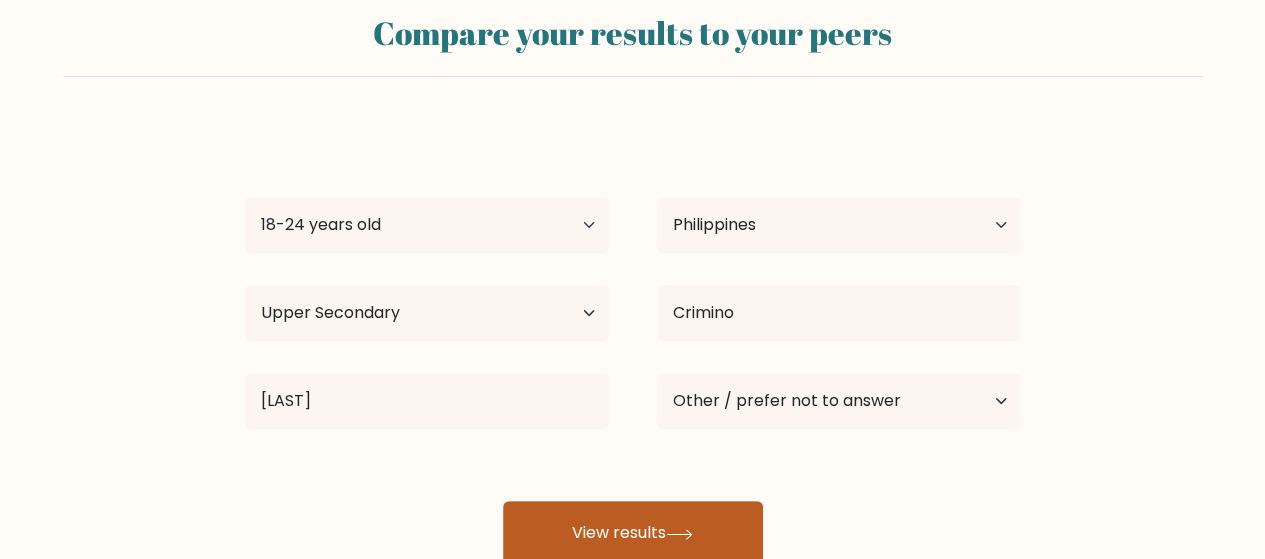 click on "View results" at bounding box center (633, 533) 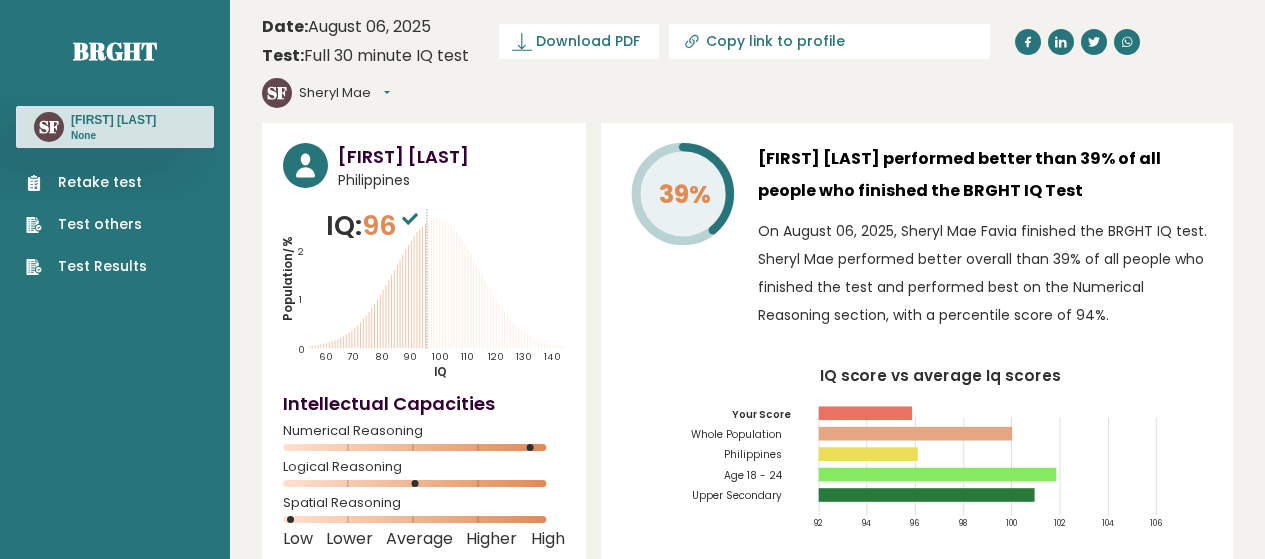 scroll, scrollTop: 0, scrollLeft: 0, axis: both 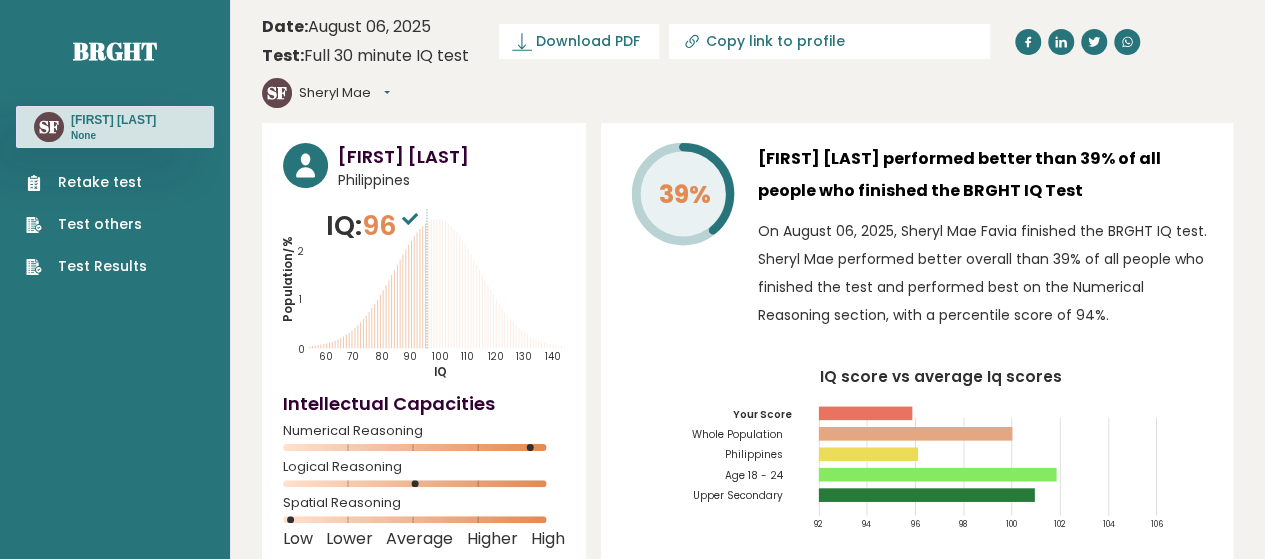click on "Copy link to profile" at bounding box center (842, 41) 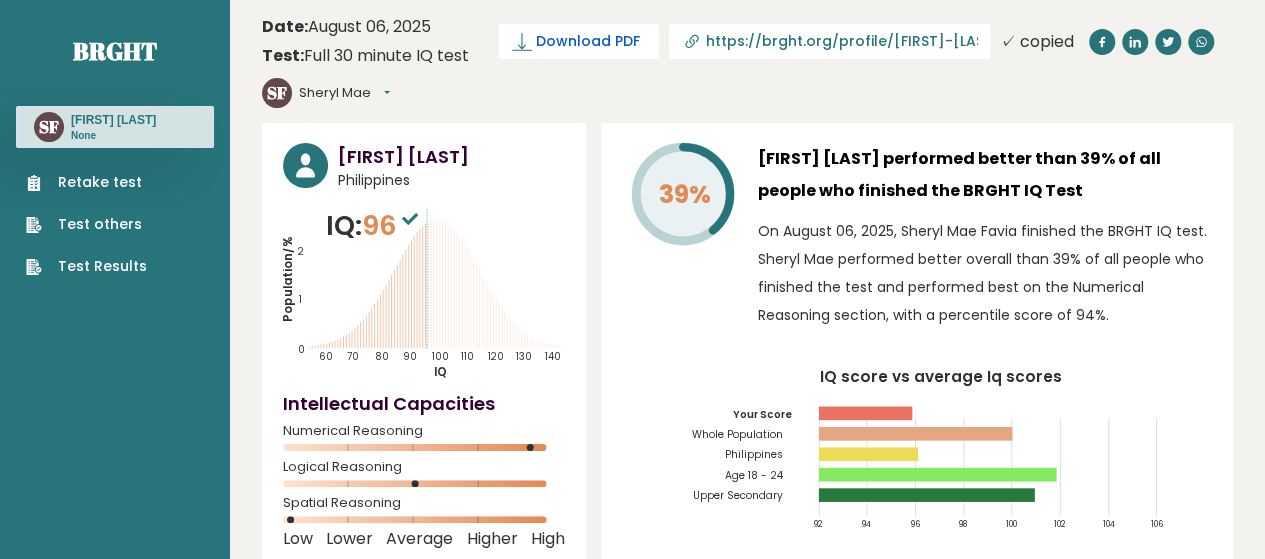click on "Download PDF" at bounding box center (588, 41) 